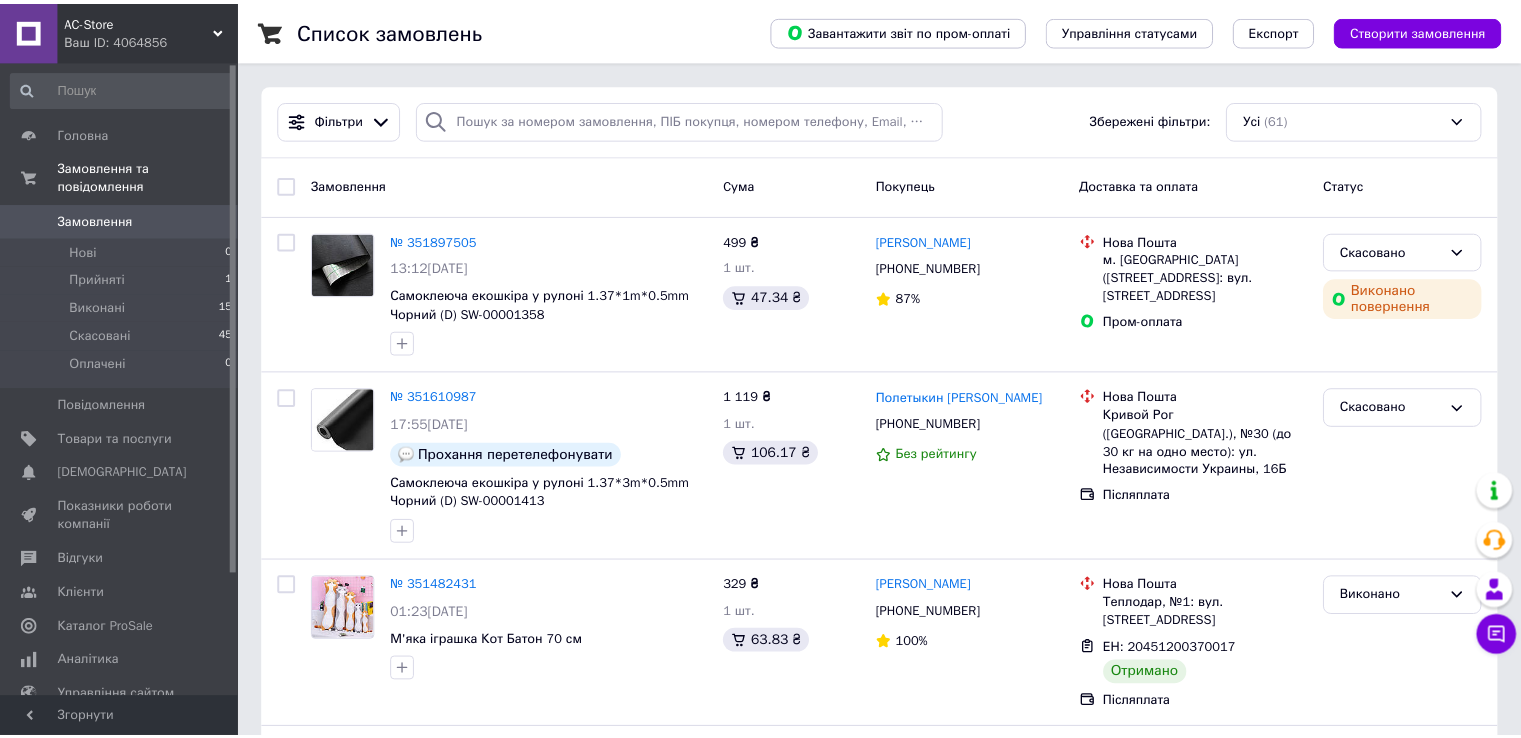 scroll, scrollTop: 0, scrollLeft: 0, axis: both 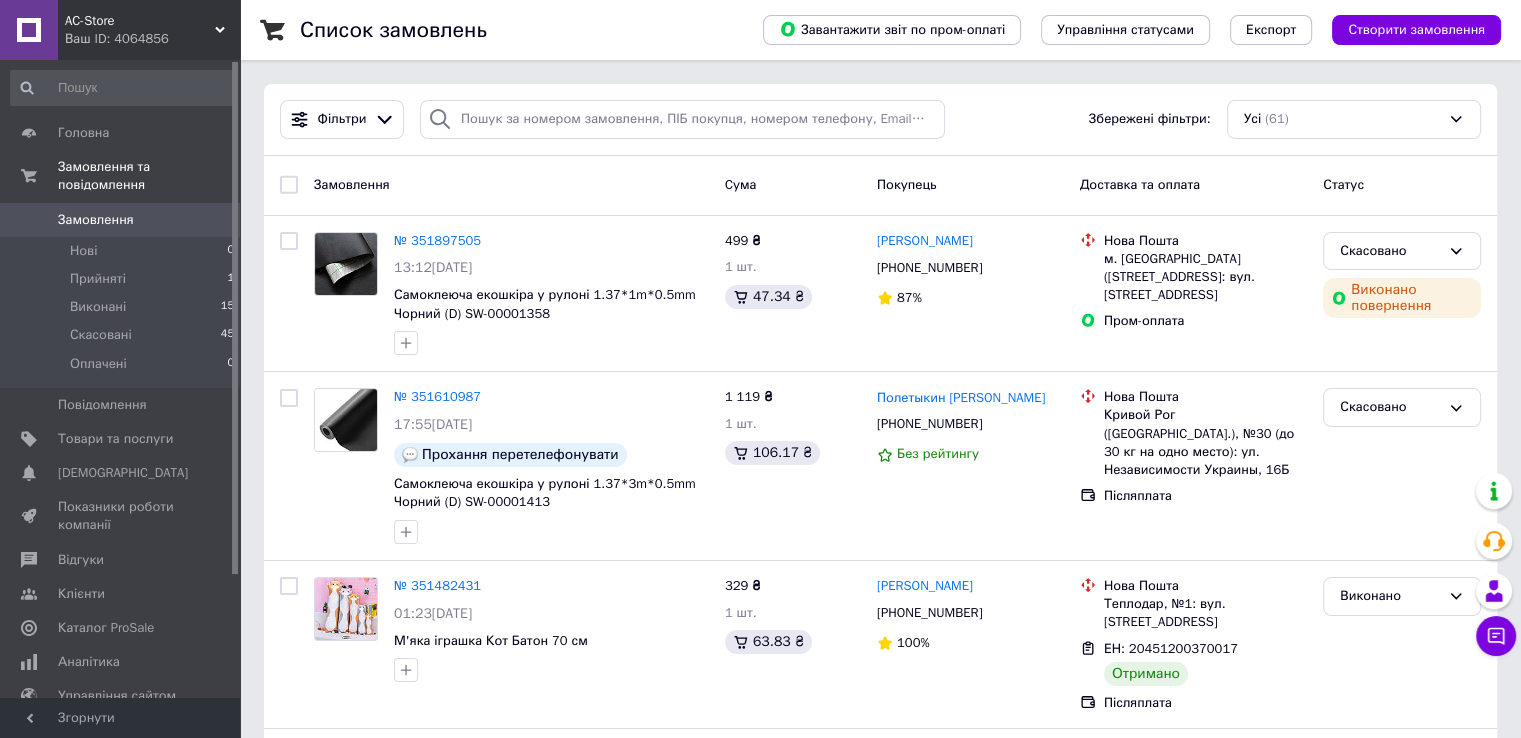 click on "AC-Store" at bounding box center [140, 21] 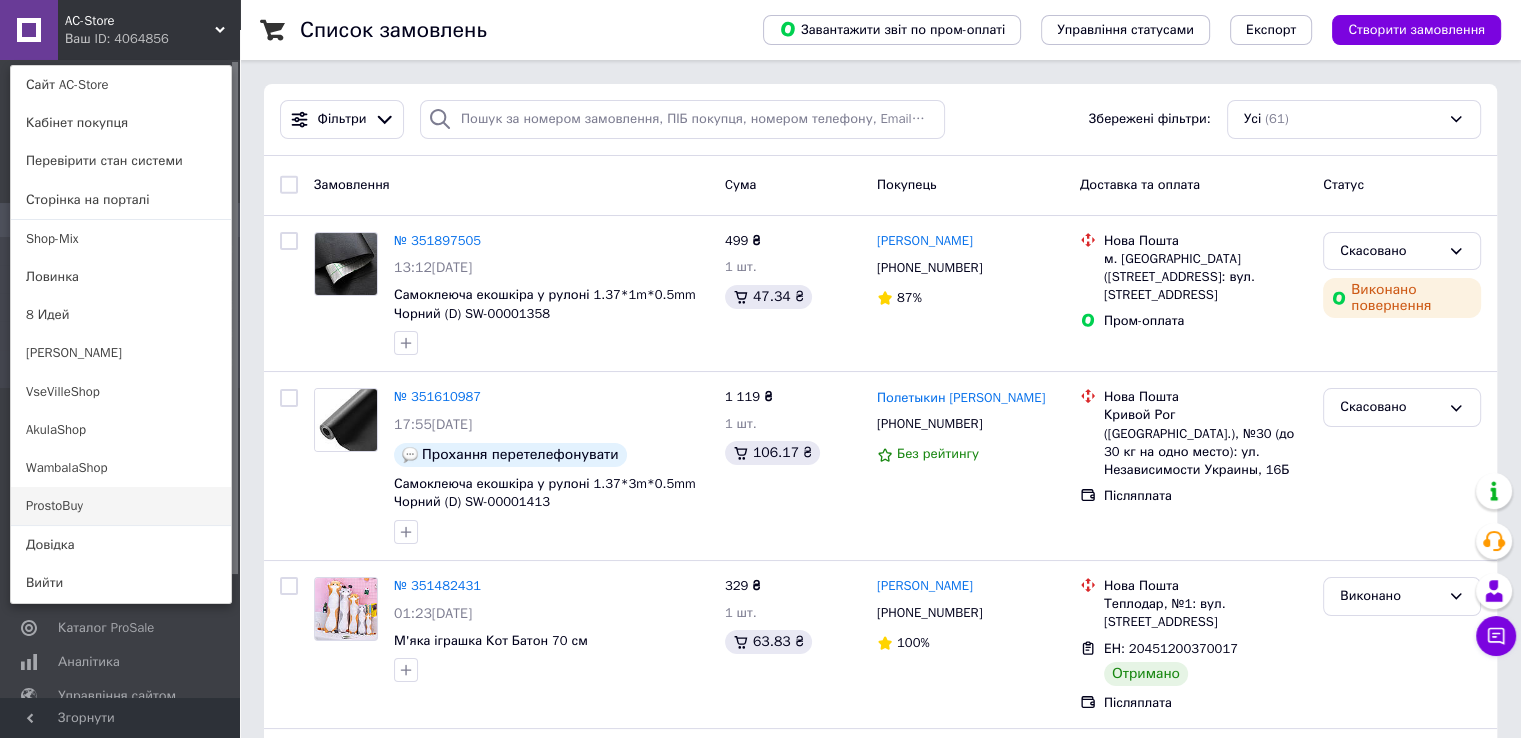 click on "ProstoBuy" at bounding box center [121, 506] 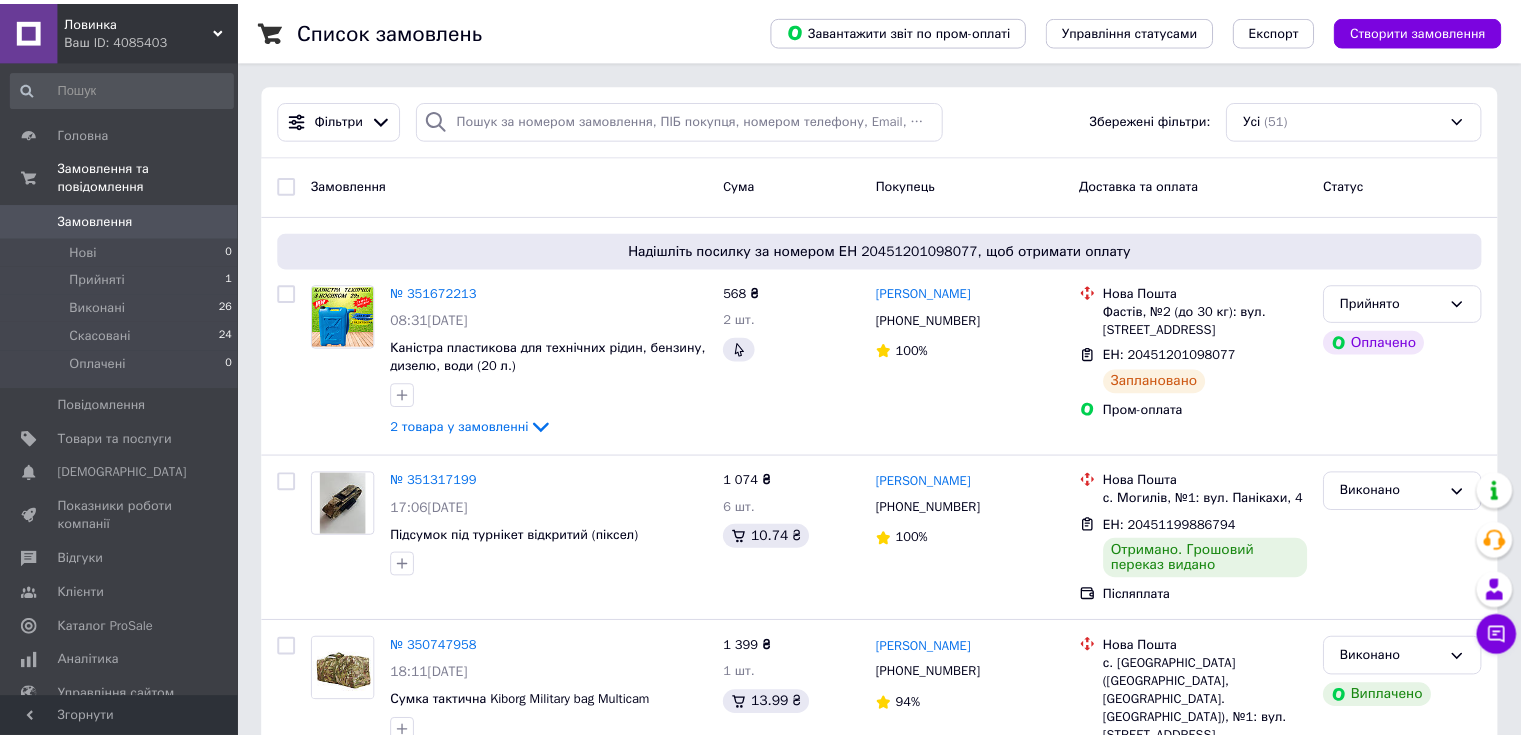 scroll, scrollTop: 0, scrollLeft: 0, axis: both 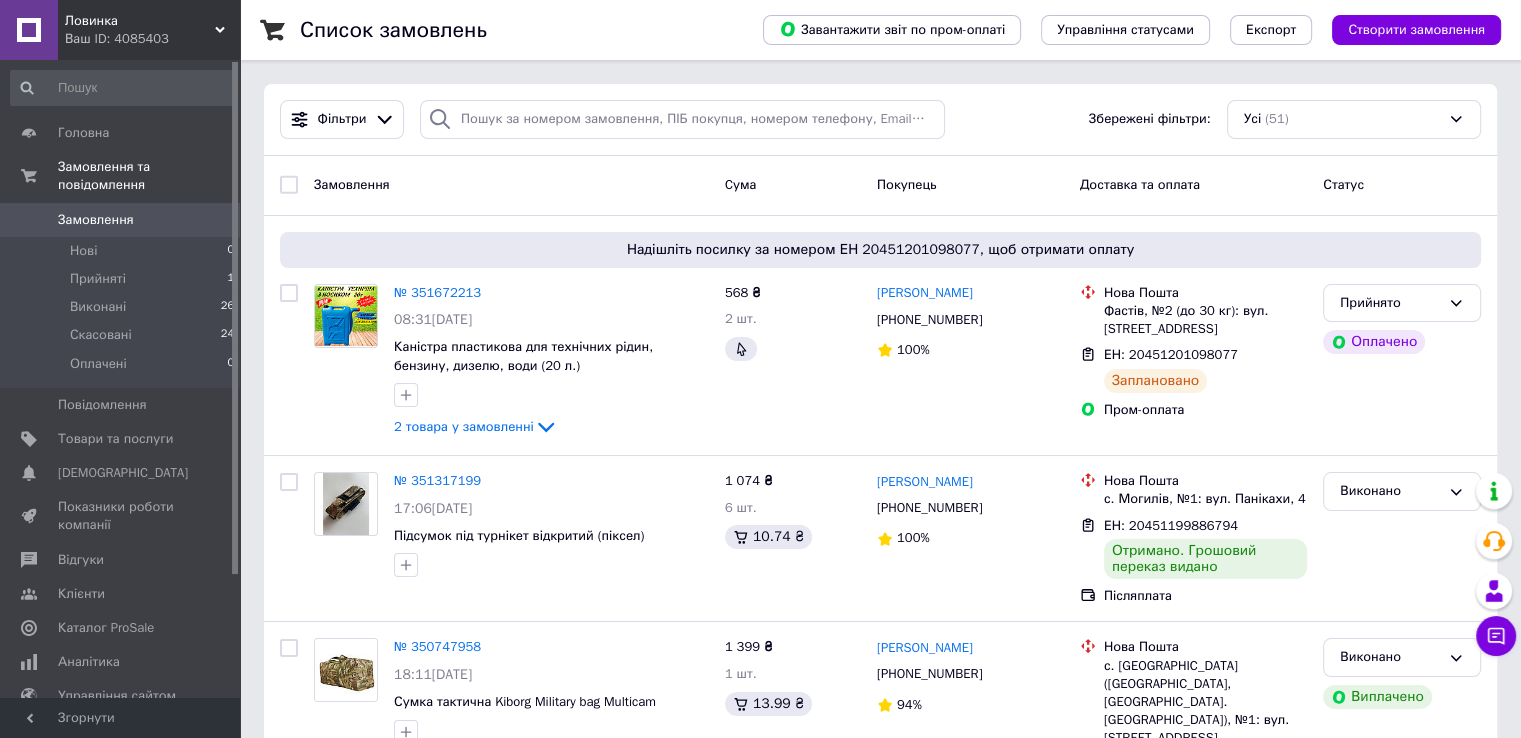 click on "Ловинка" at bounding box center [140, 21] 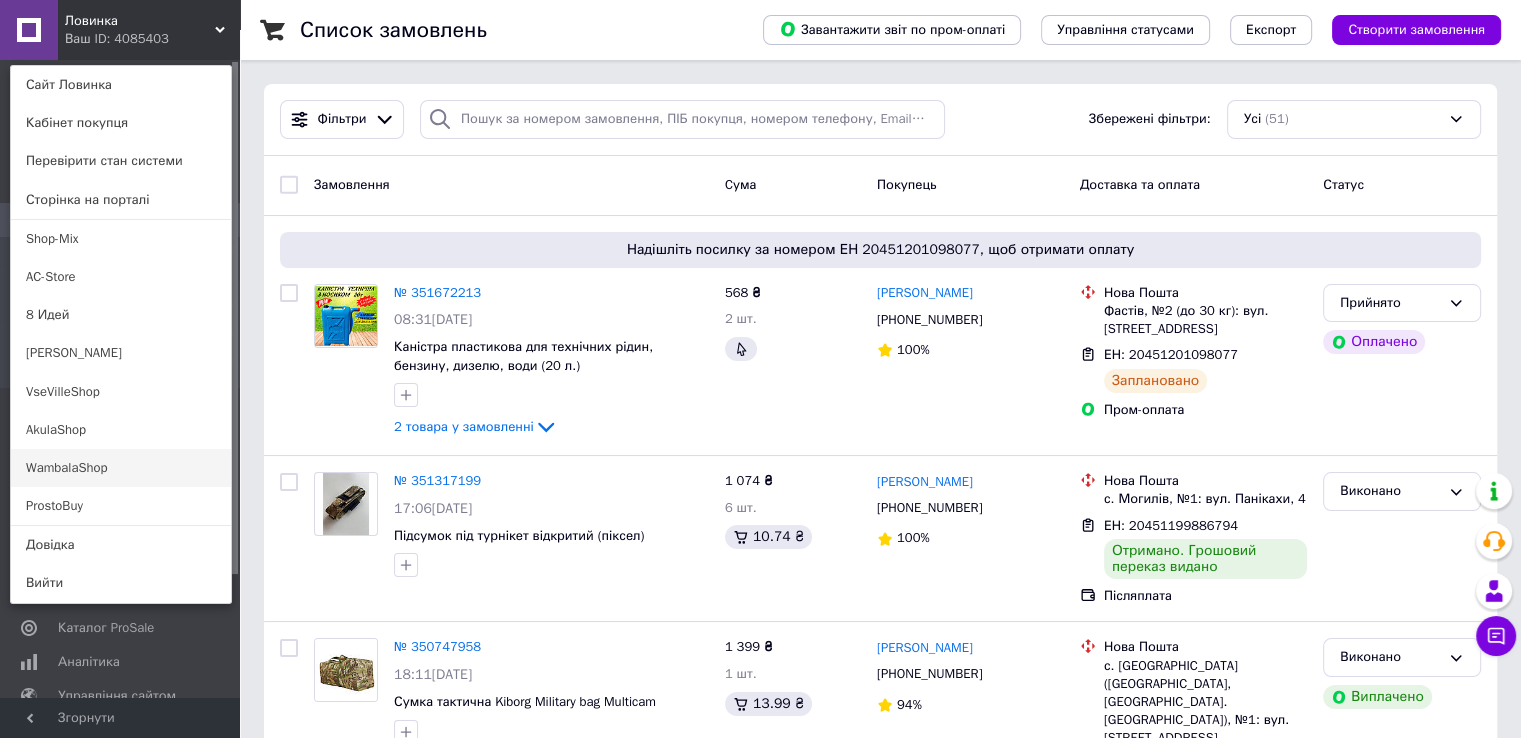 click on "WambalaShop" at bounding box center (121, 468) 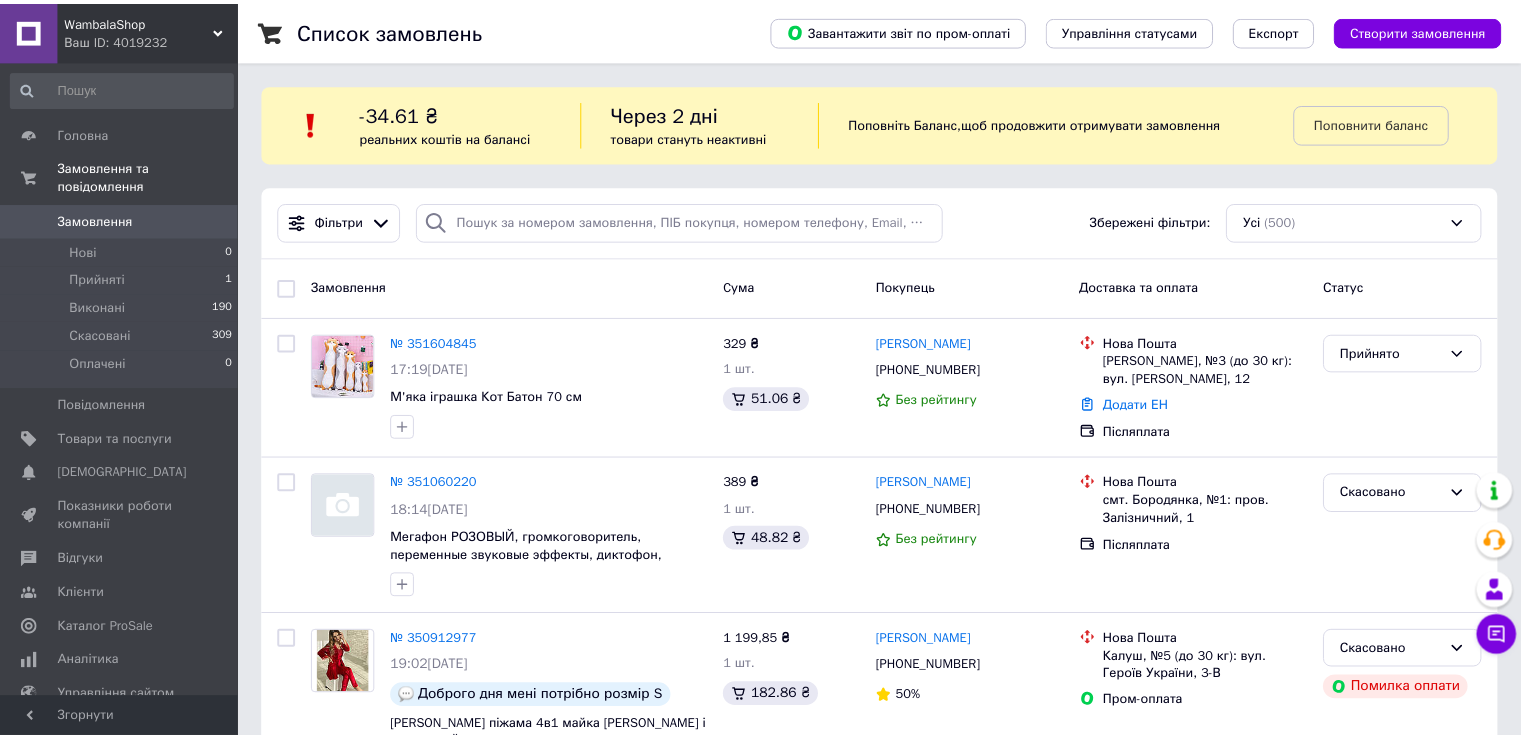 scroll, scrollTop: 0, scrollLeft: 0, axis: both 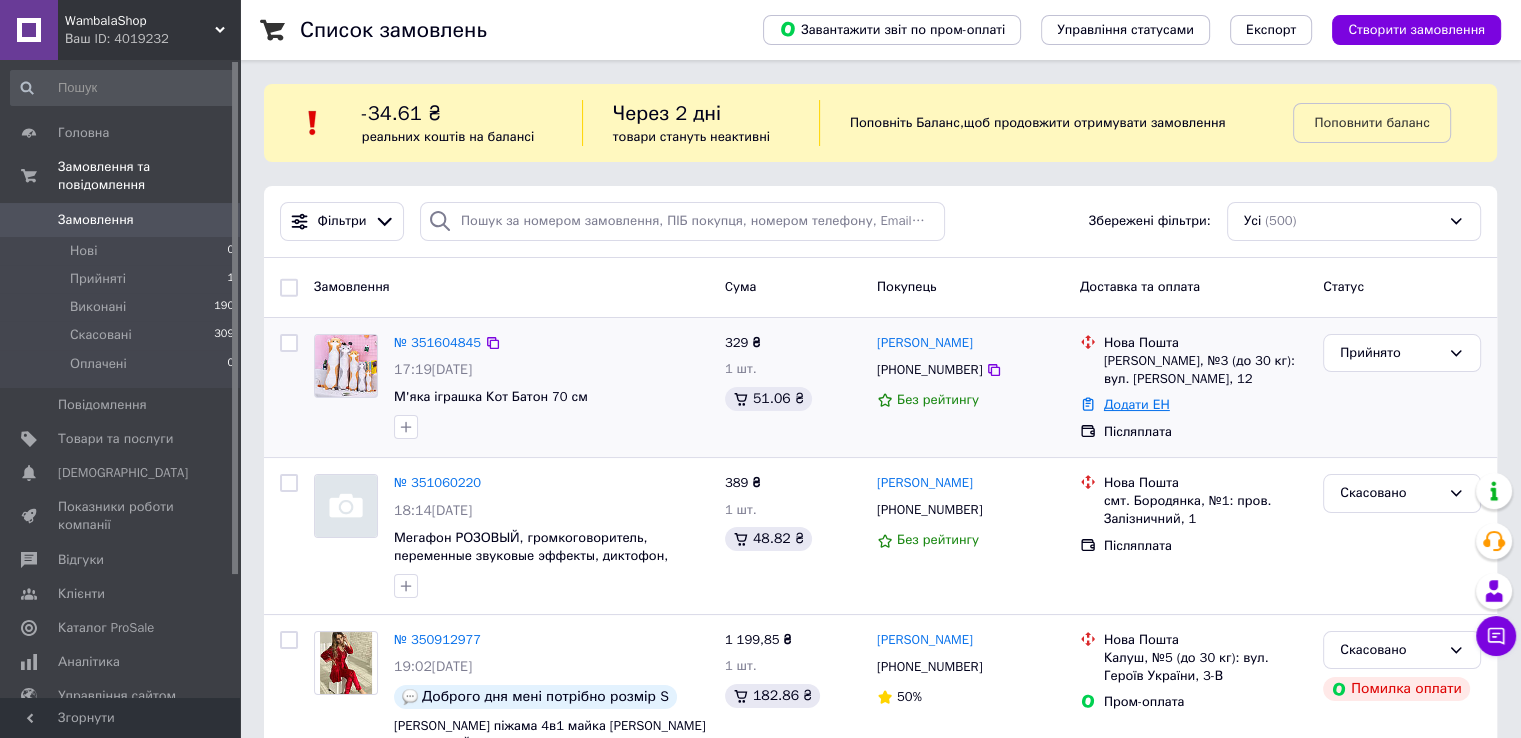 click on "Додати ЕН" at bounding box center [1137, 404] 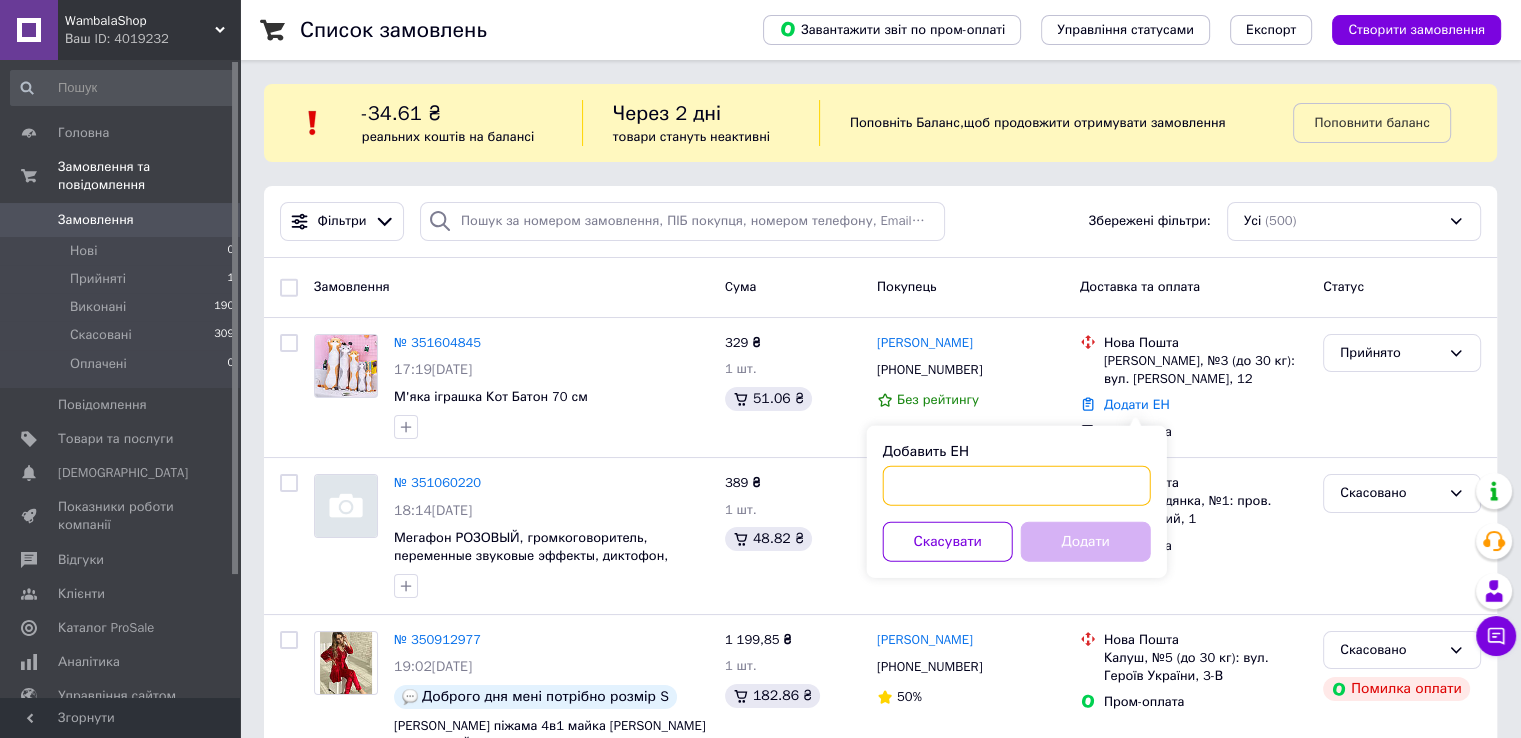 click on "Добавить ЕН" at bounding box center (1017, 486) 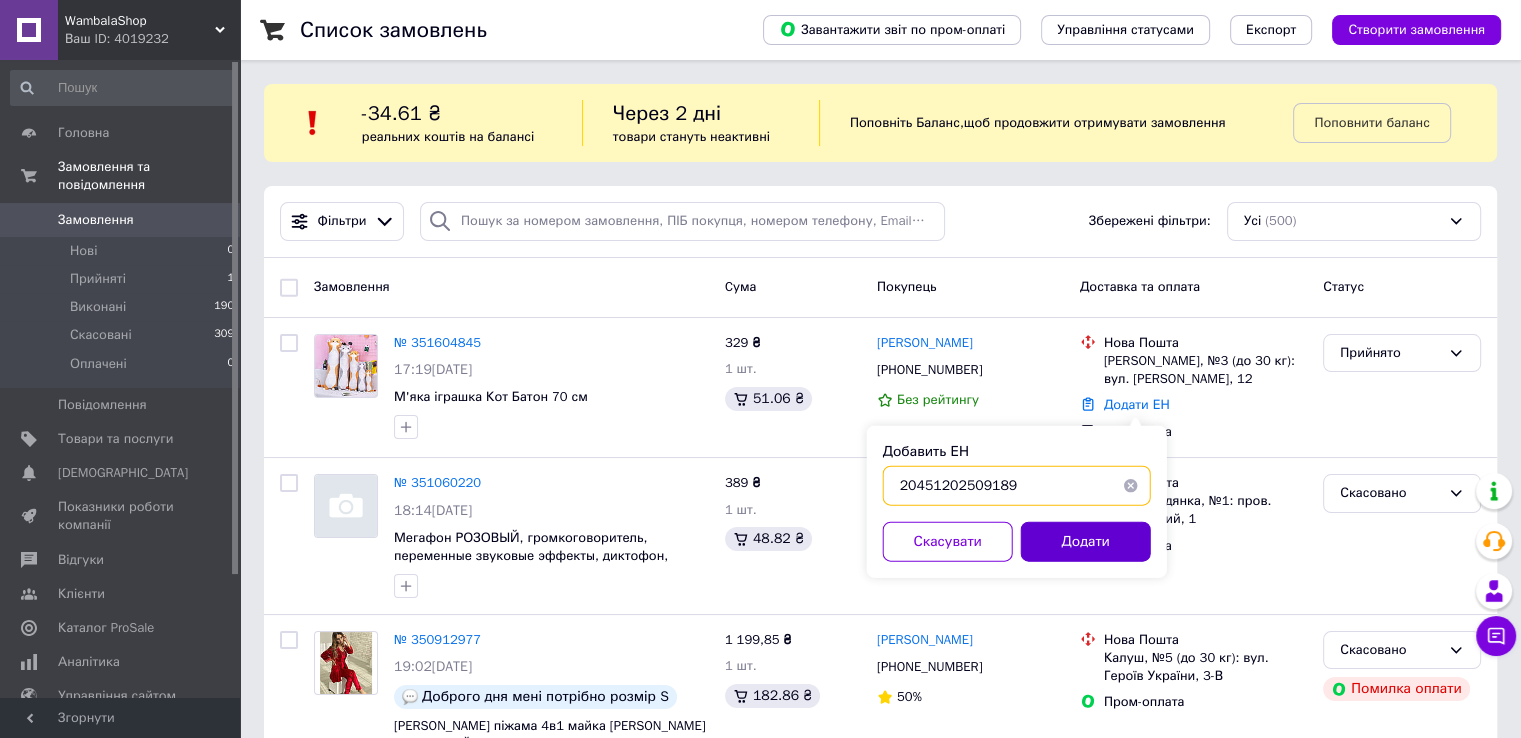 type on "20451202509189" 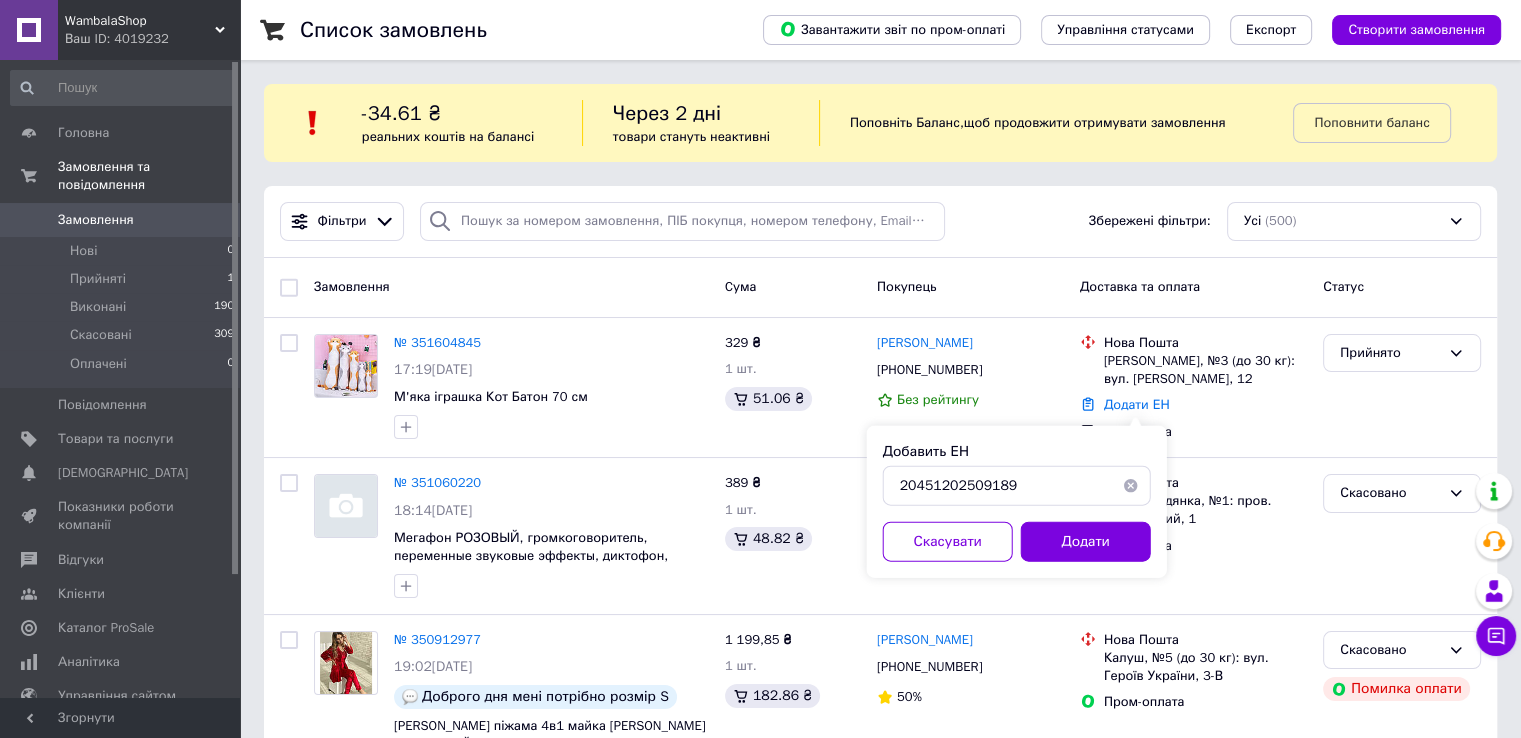 click on "Додати" at bounding box center (1086, 542) 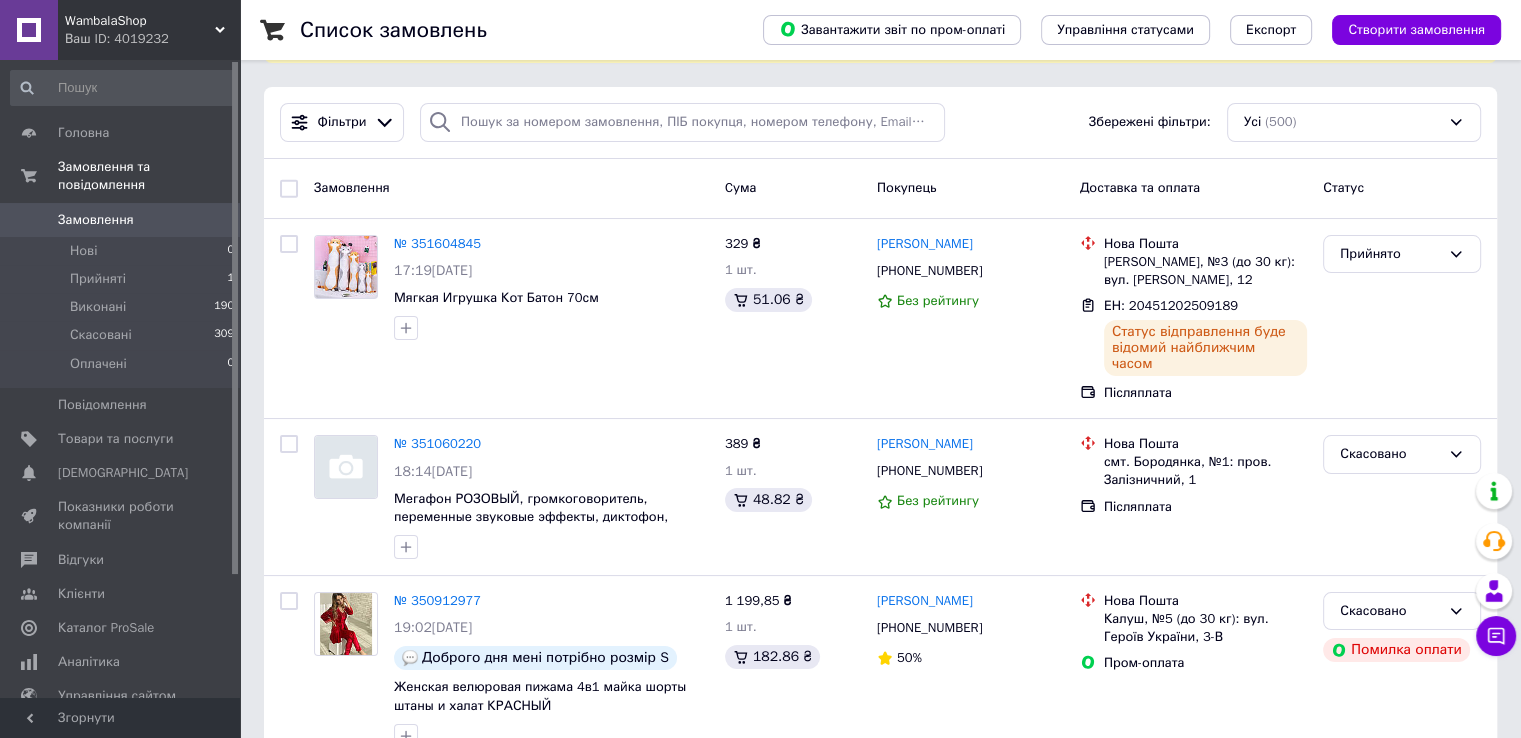 scroll, scrollTop: 100, scrollLeft: 0, axis: vertical 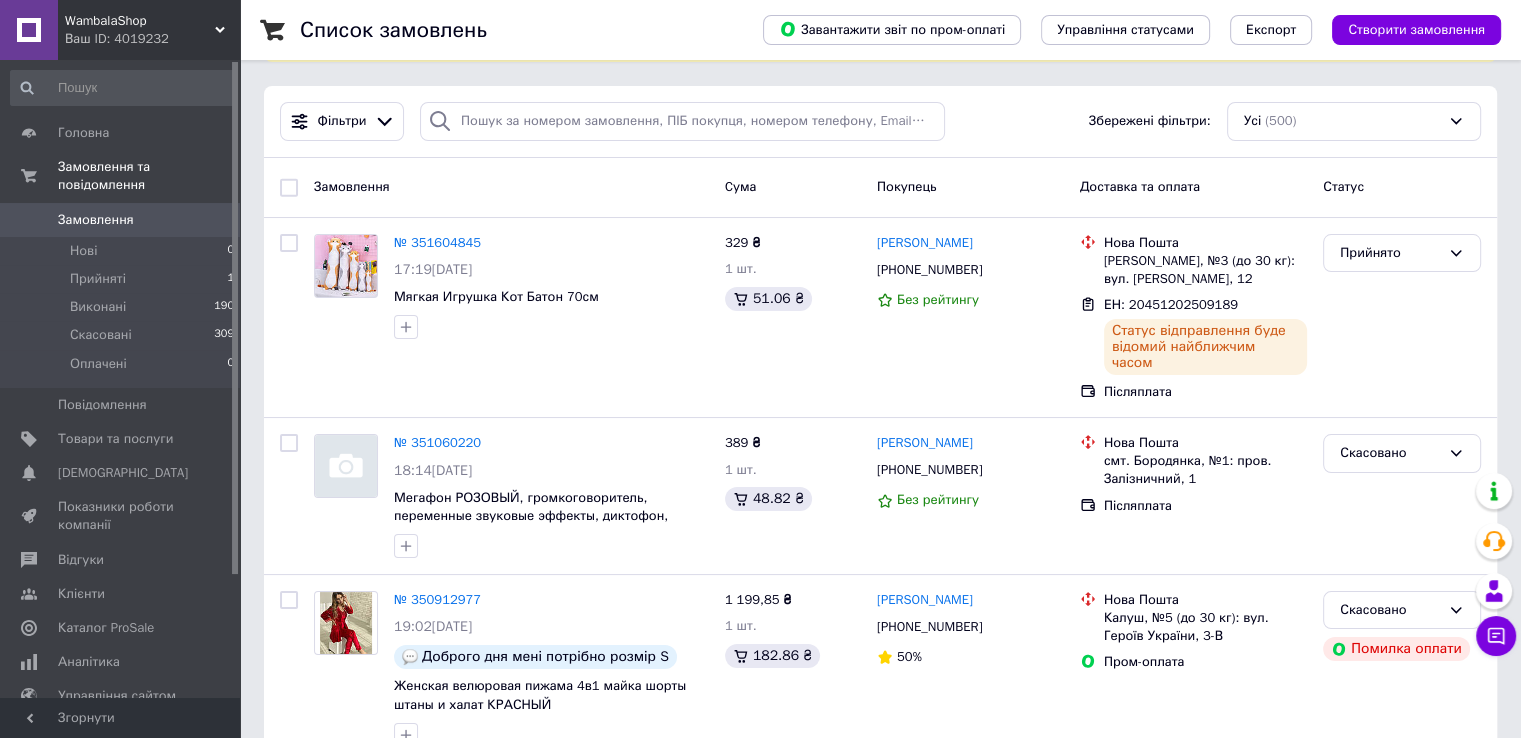 click on "WambalaShop" at bounding box center (140, 21) 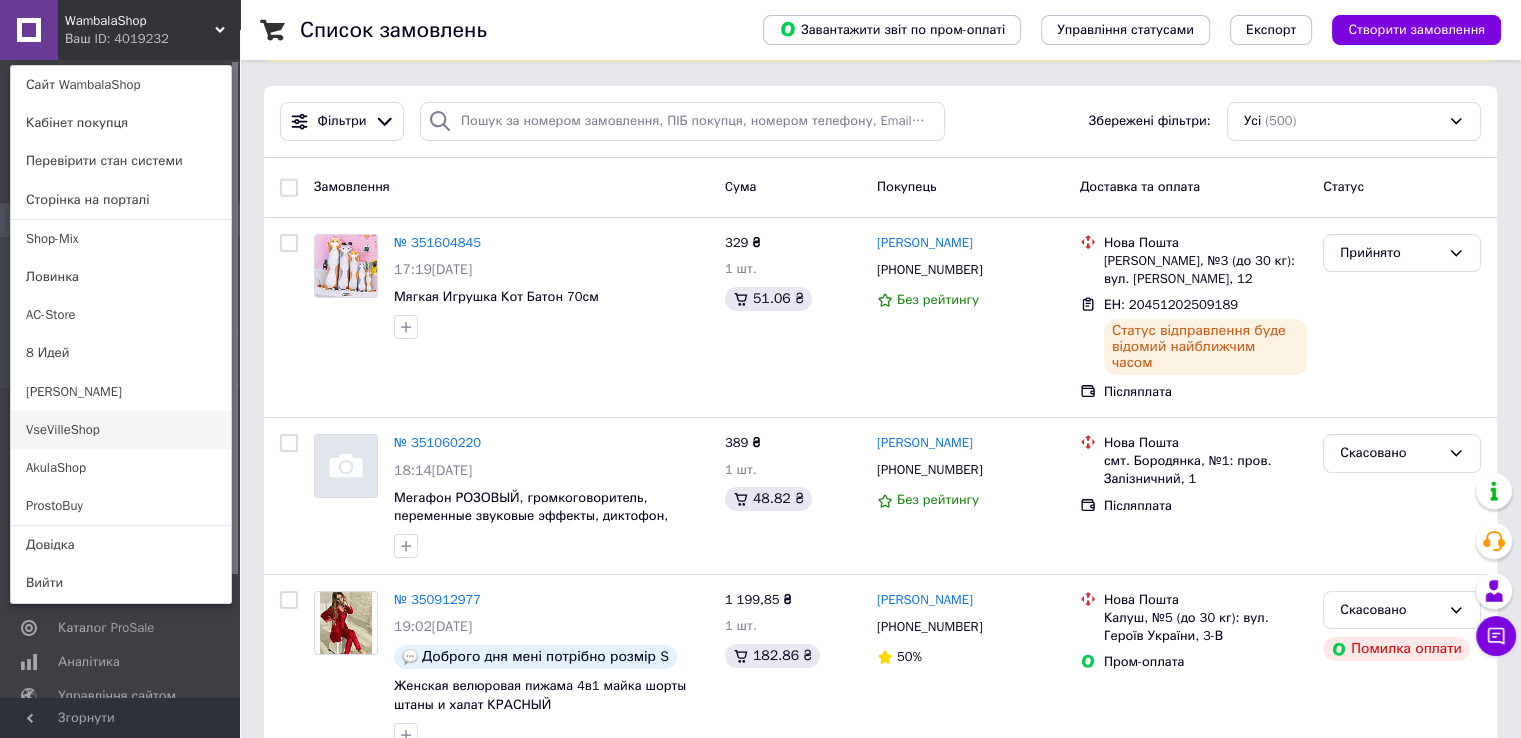 click on "VseVilleShop" at bounding box center [121, 430] 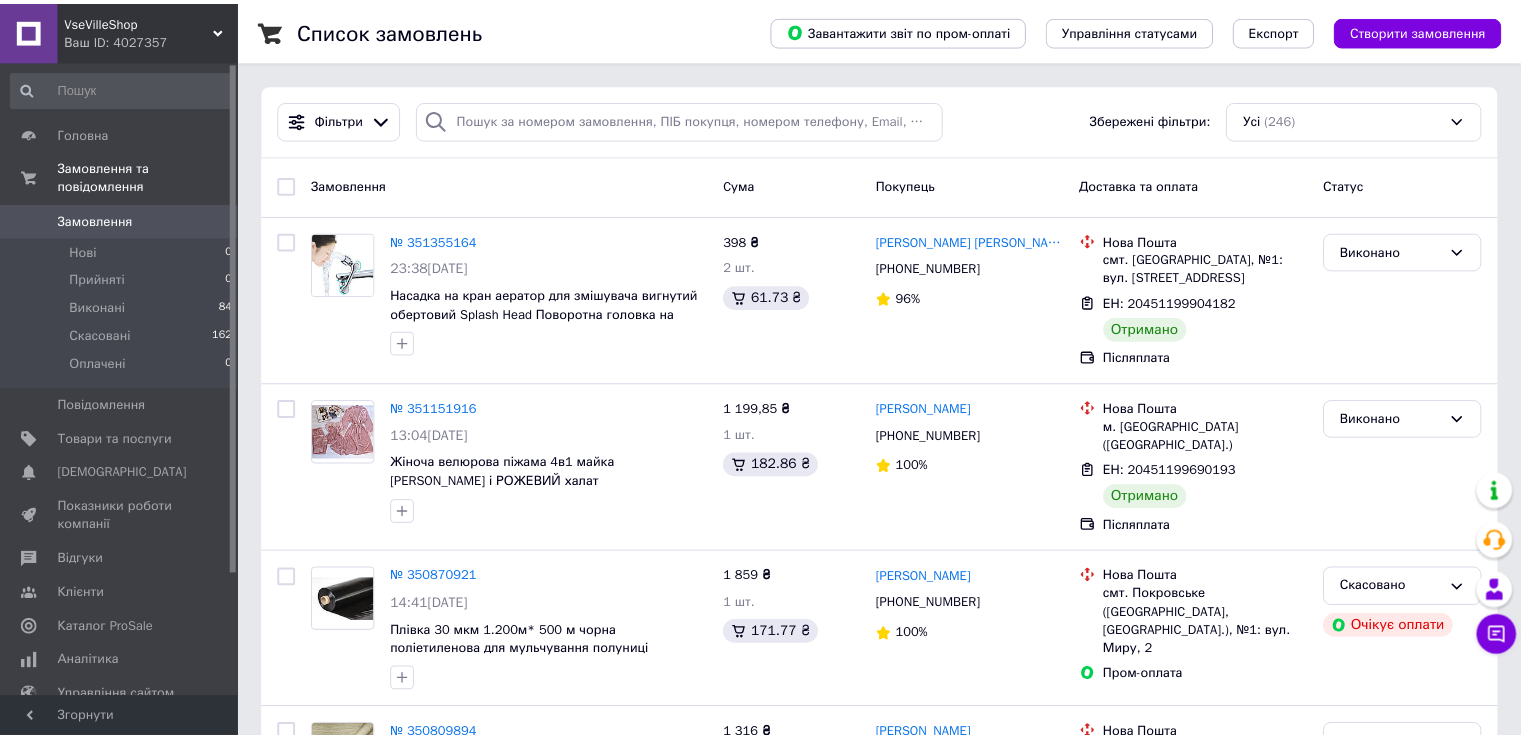 scroll, scrollTop: 0, scrollLeft: 0, axis: both 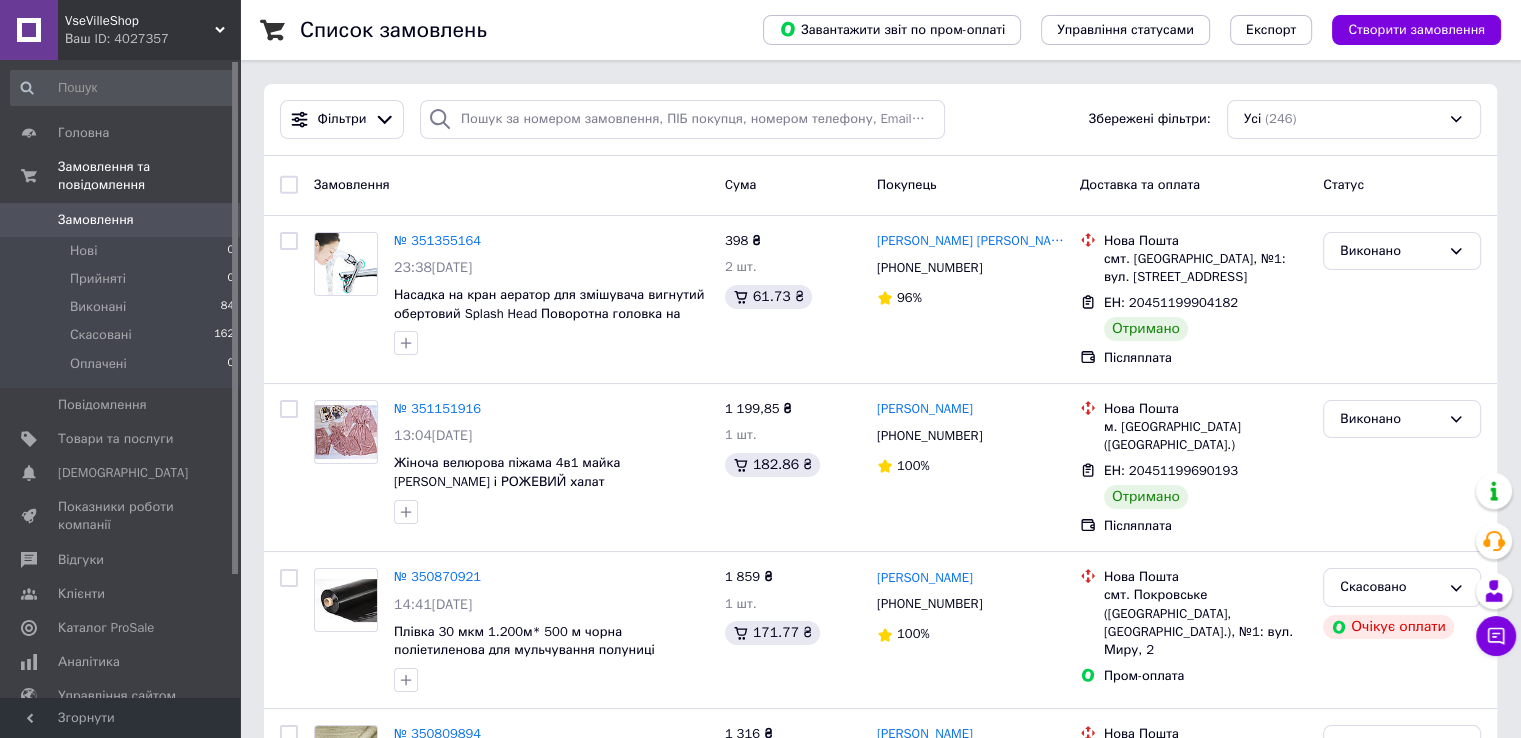 click on "VseVilleShop" at bounding box center (140, 21) 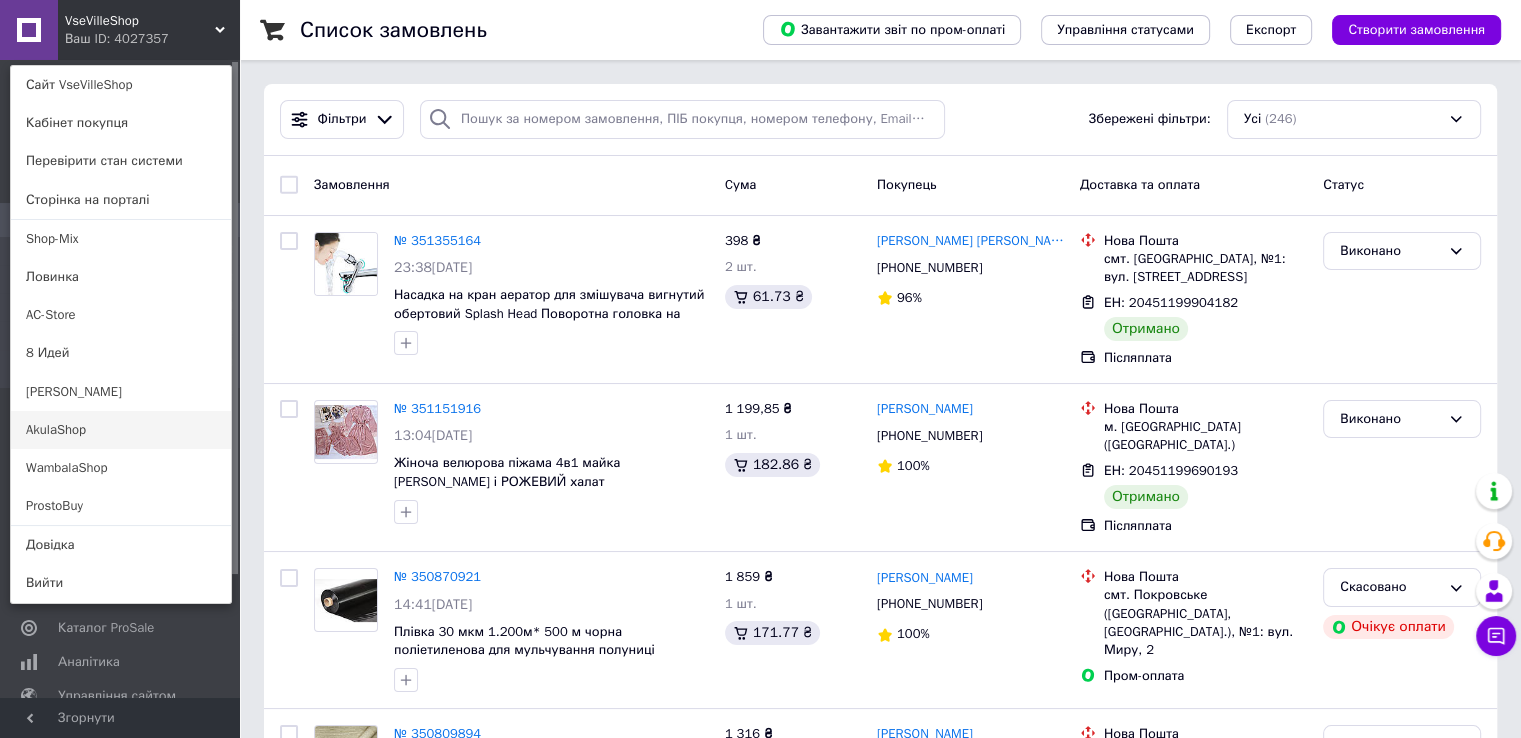 click on "AkulaShop" at bounding box center (121, 430) 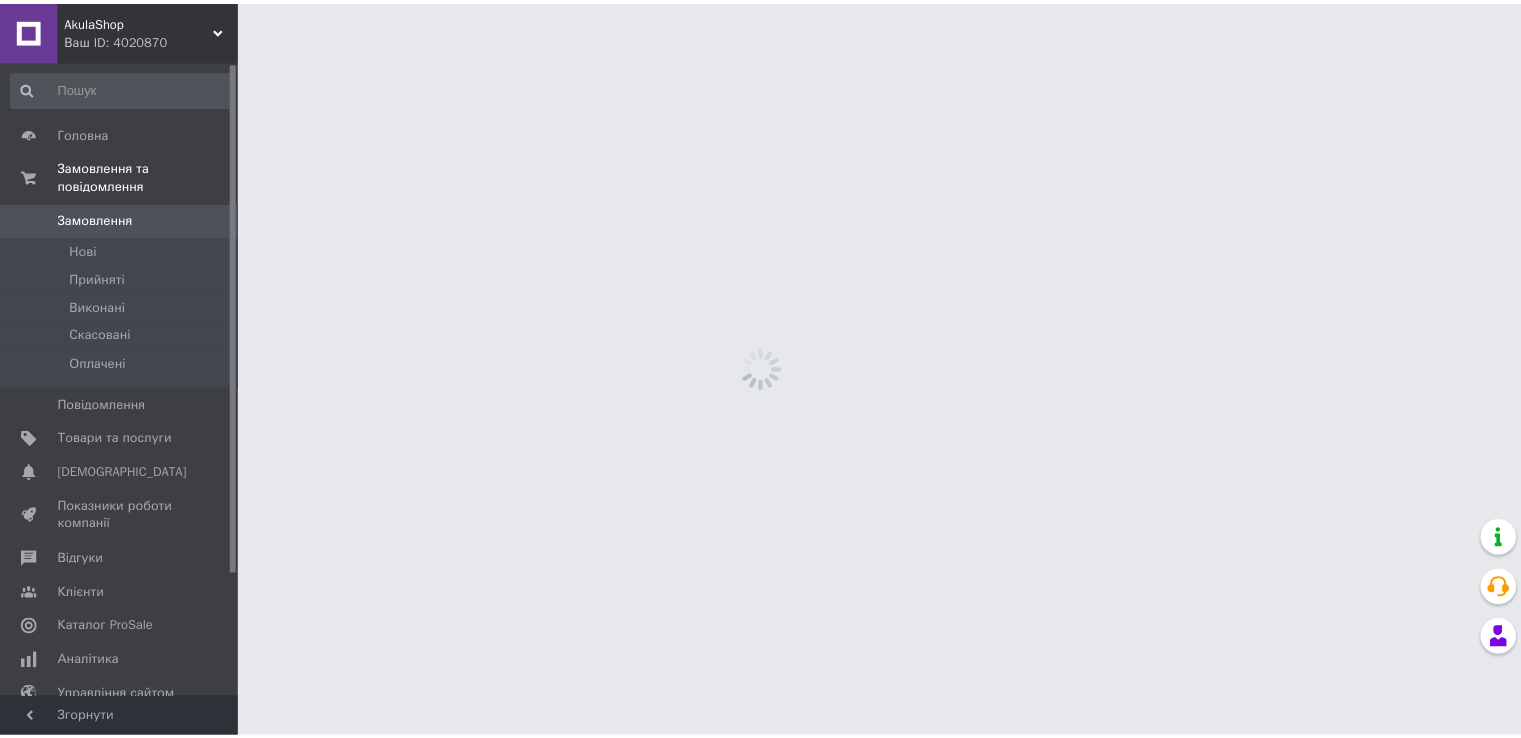 scroll, scrollTop: 0, scrollLeft: 0, axis: both 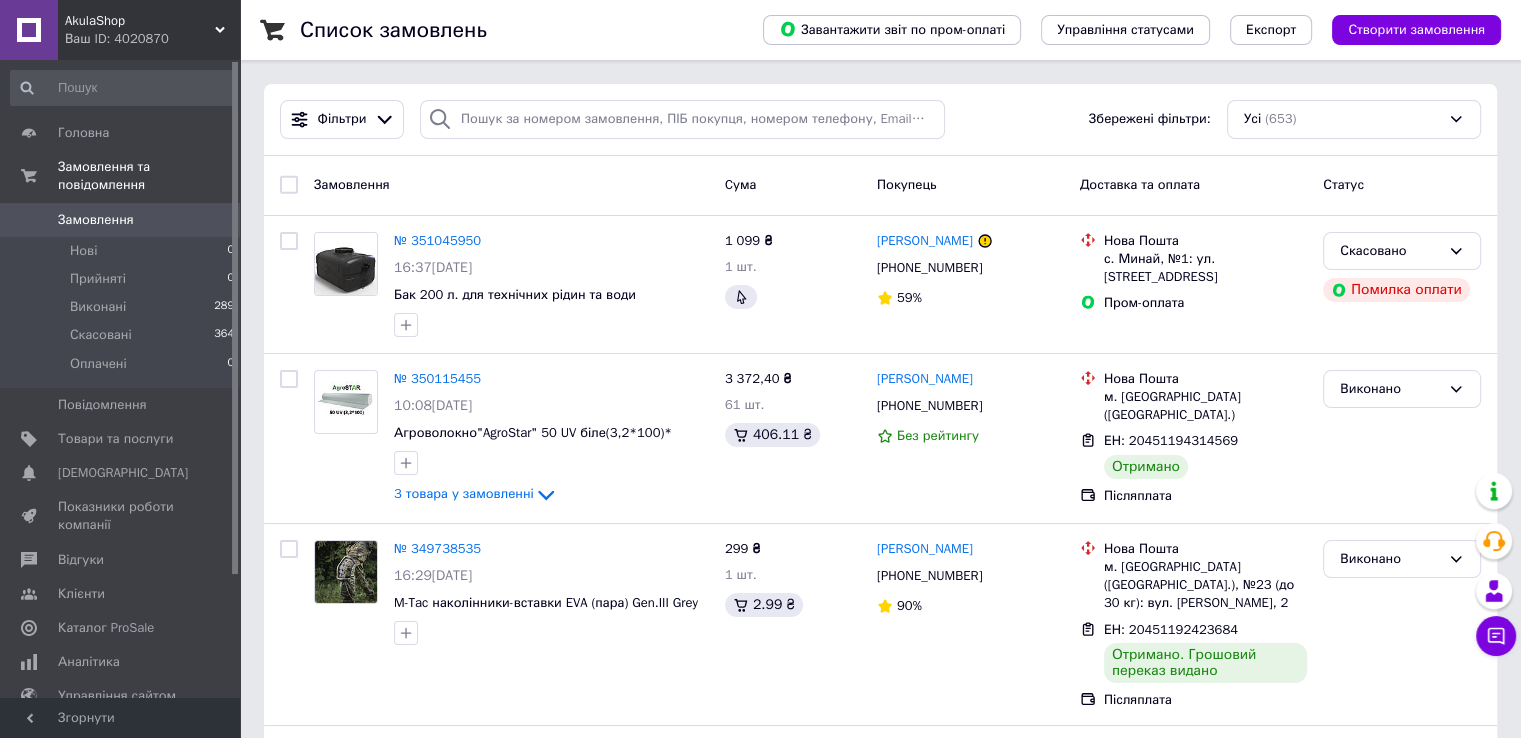 click on "AkulaShop" at bounding box center [140, 21] 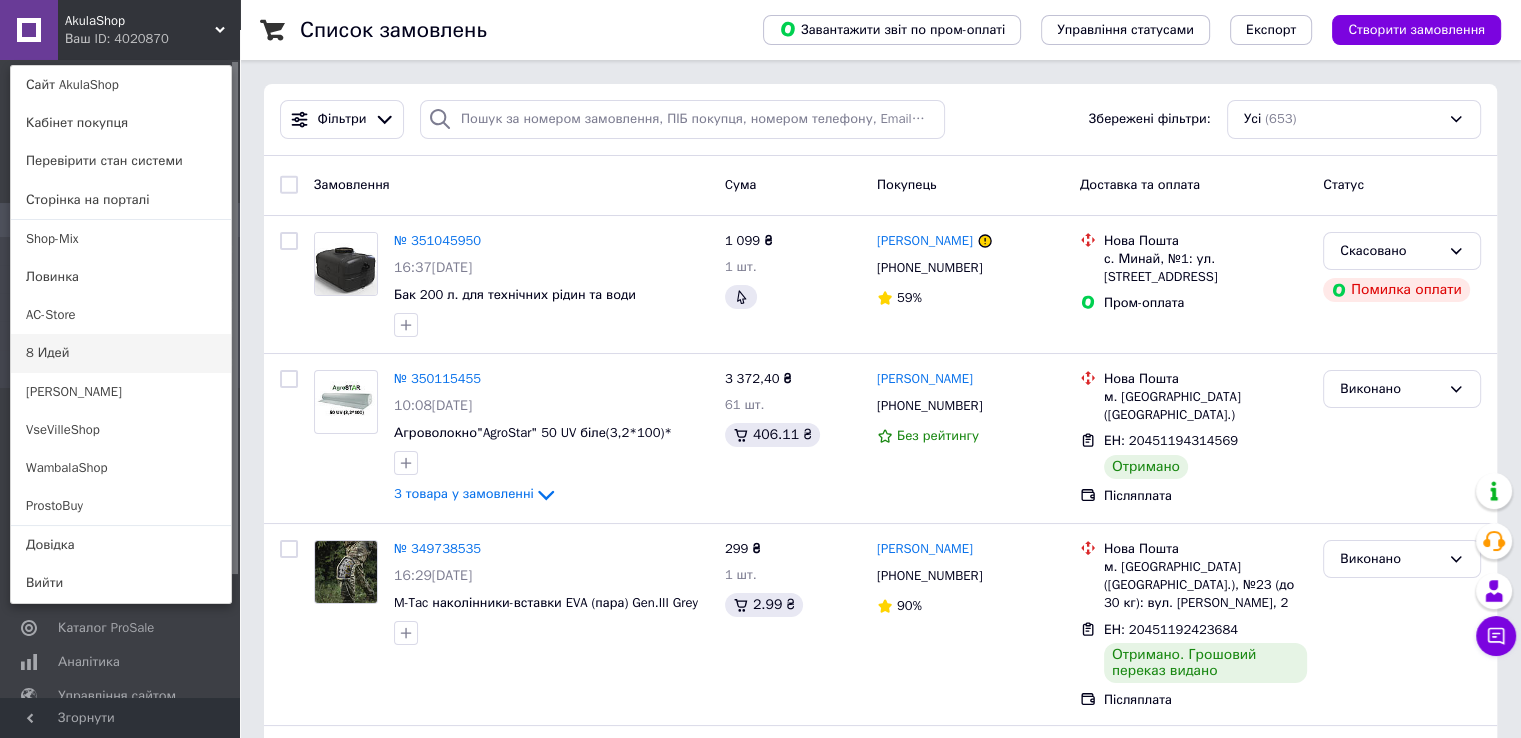 click on "8 Идей" at bounding box center [121, 353] 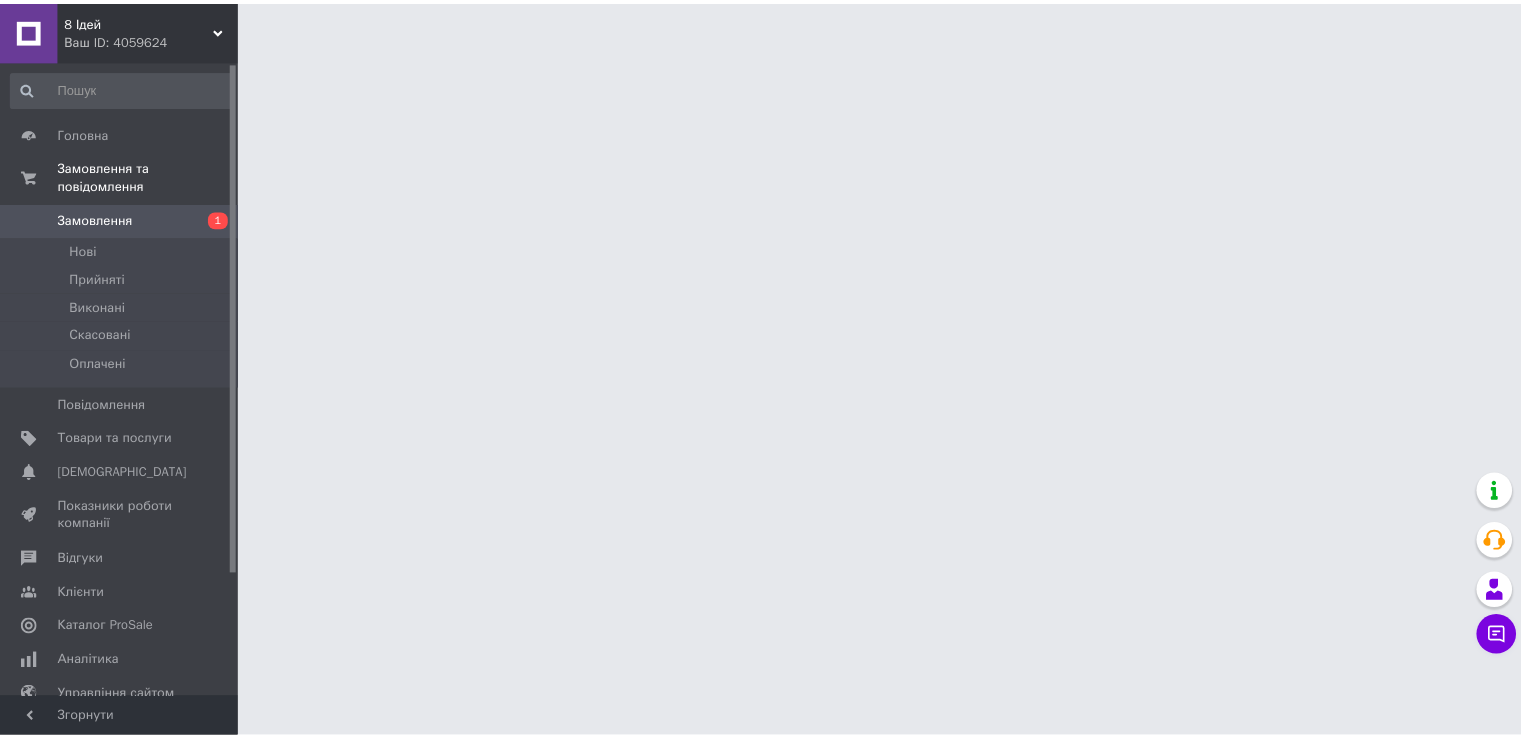 scroll, scrollTop: 0, scrollLeft: 0, axis: both 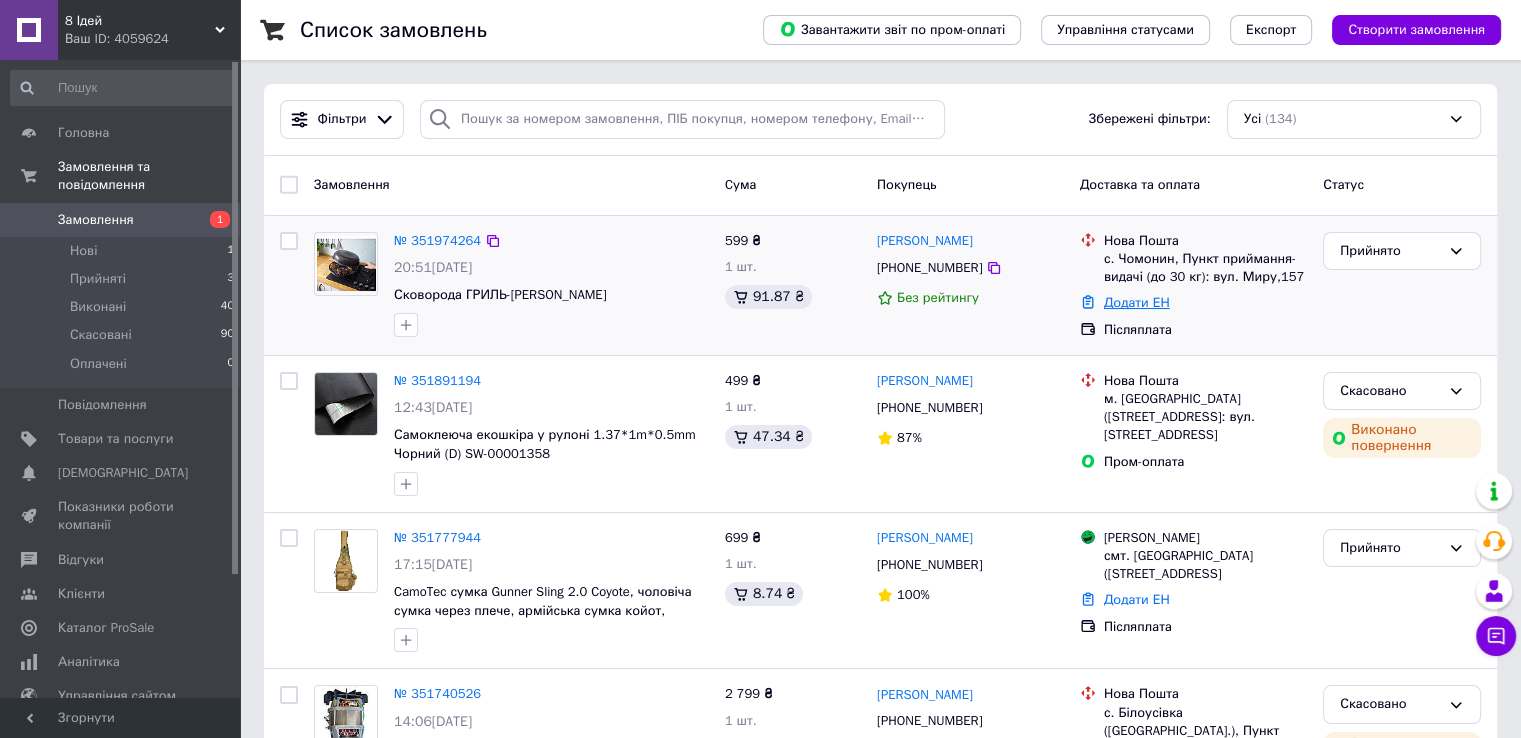click on "Додати ЕН" at bounding box center [1137, 302] 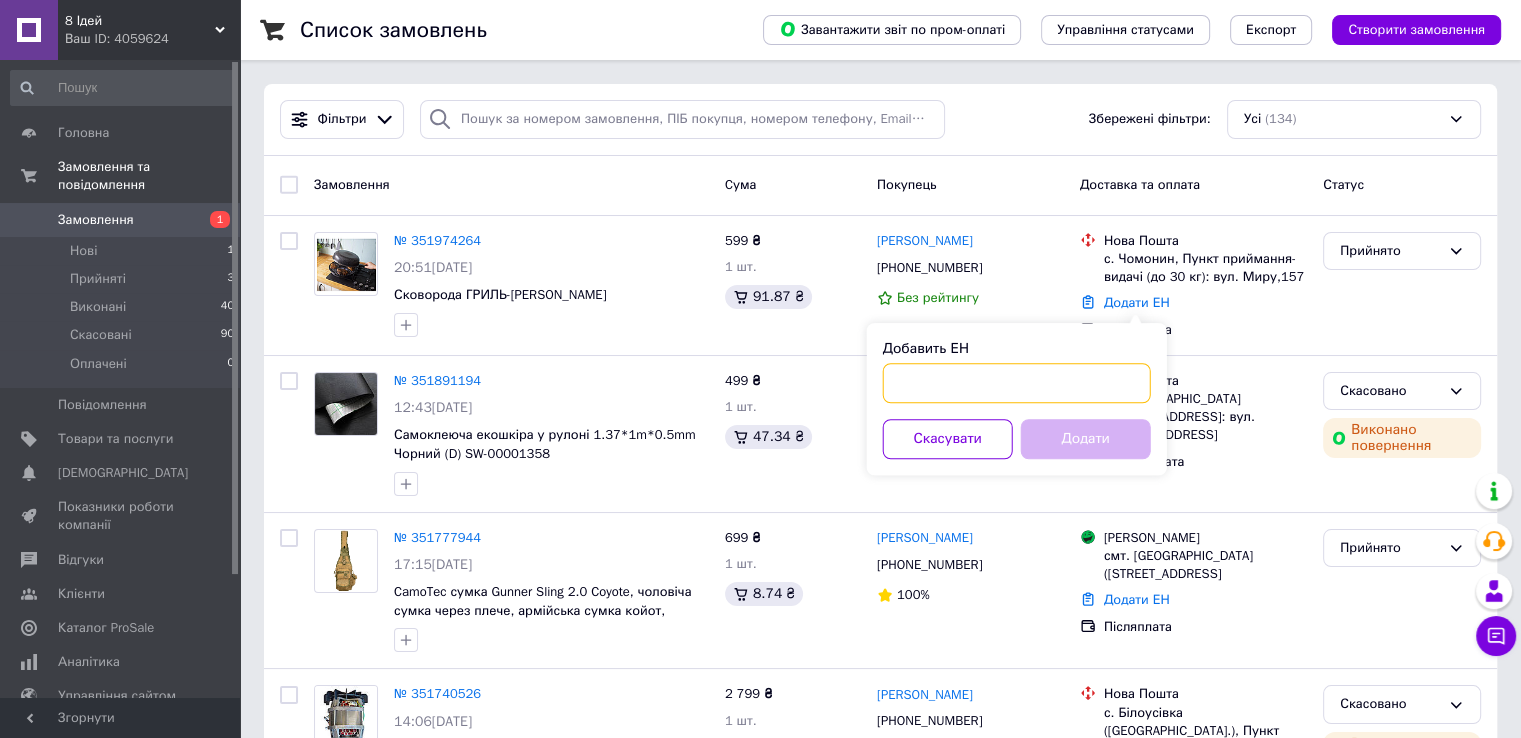 click on "Добавить ЕН" at bounding box center (1017, 383) 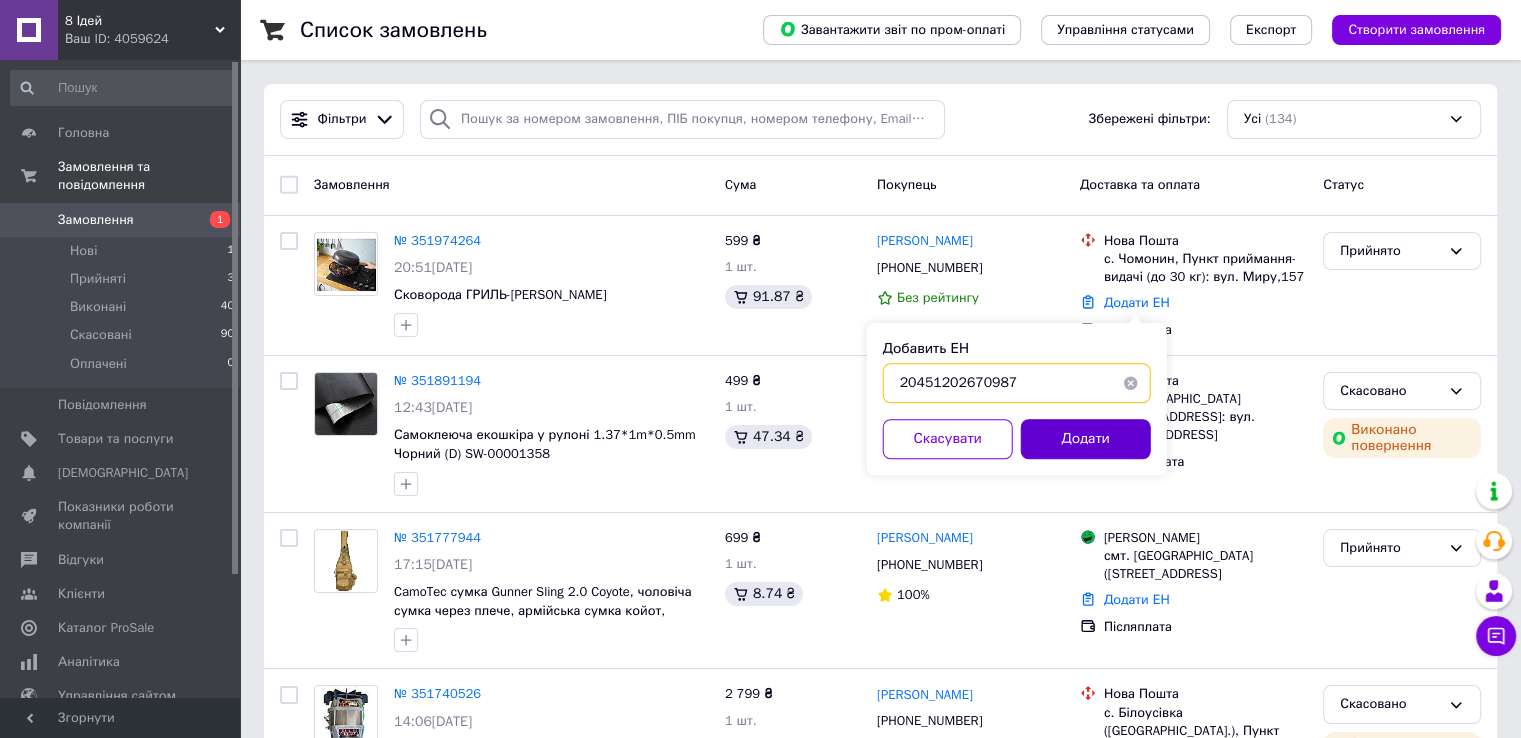 type on "20451202670987" 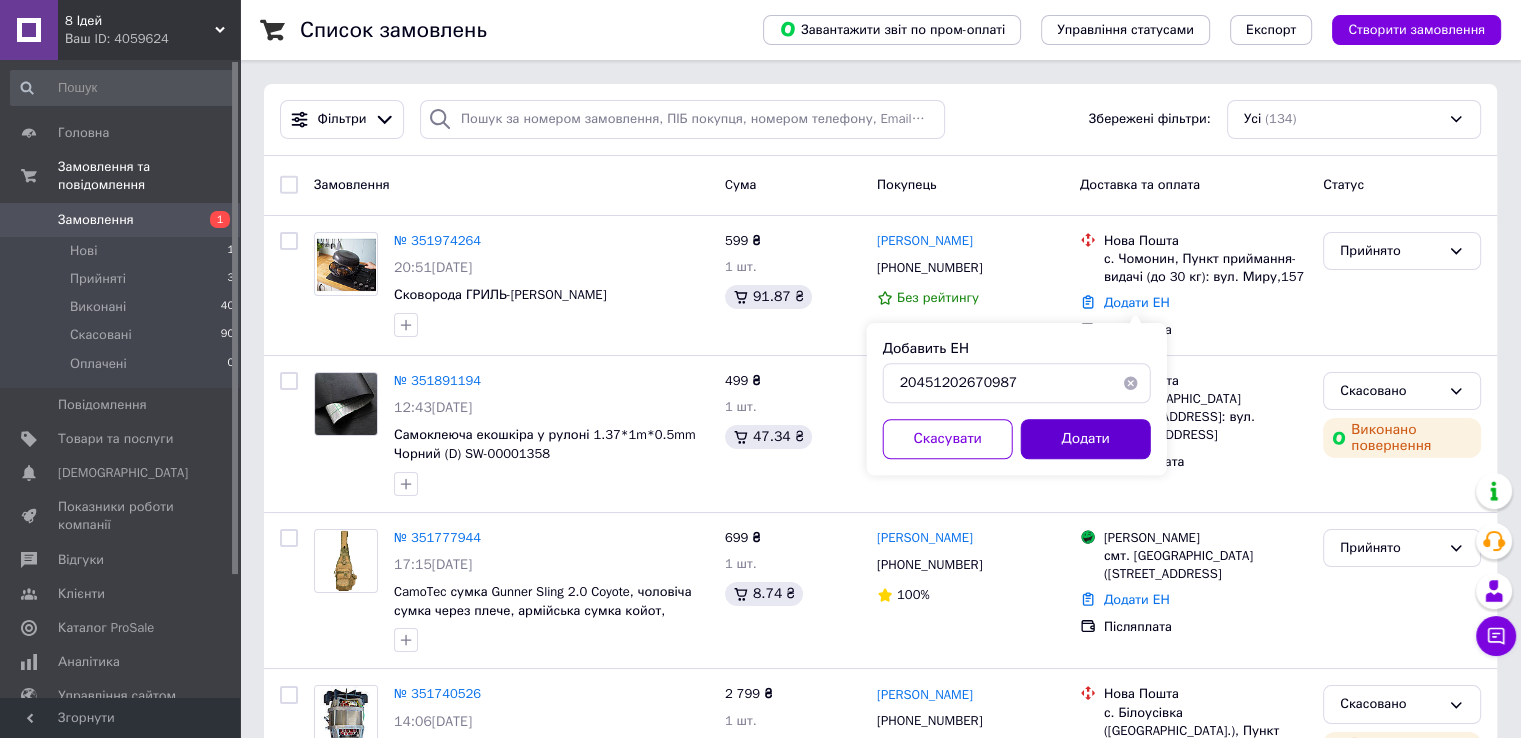 click on "Додати" at bounding box center (1086, 439) 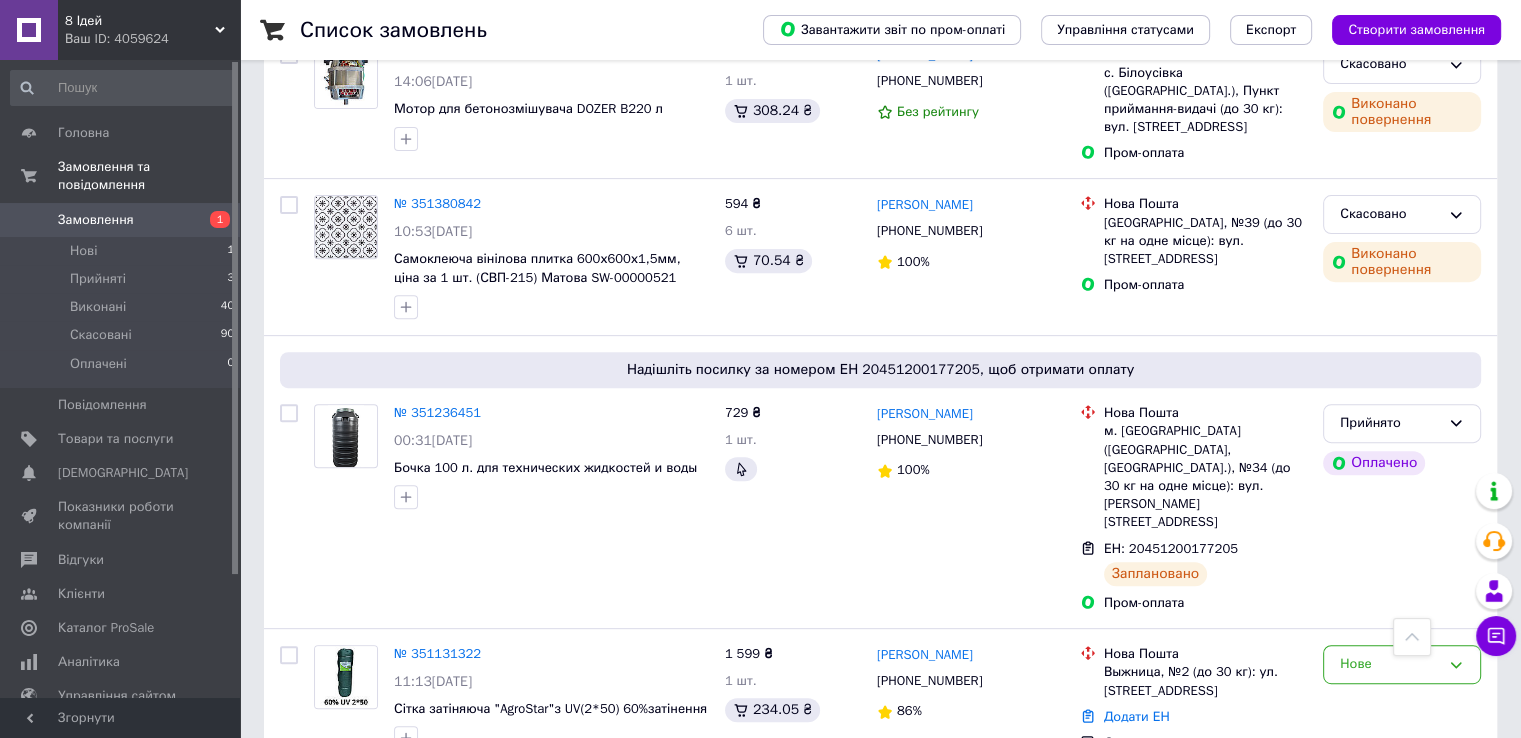 scroll, scrollTop: 900, scrollLeft: 0, axis: vertical 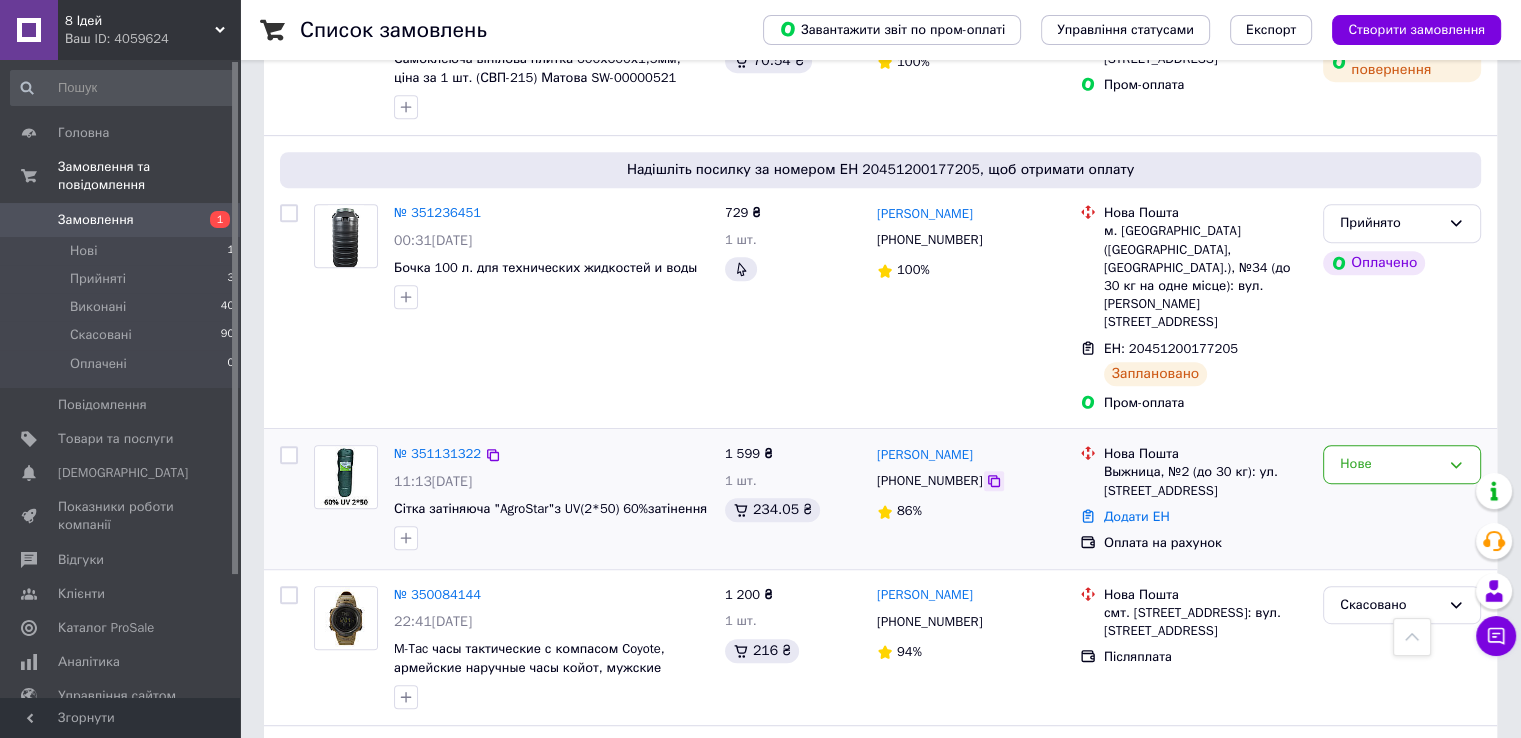 click 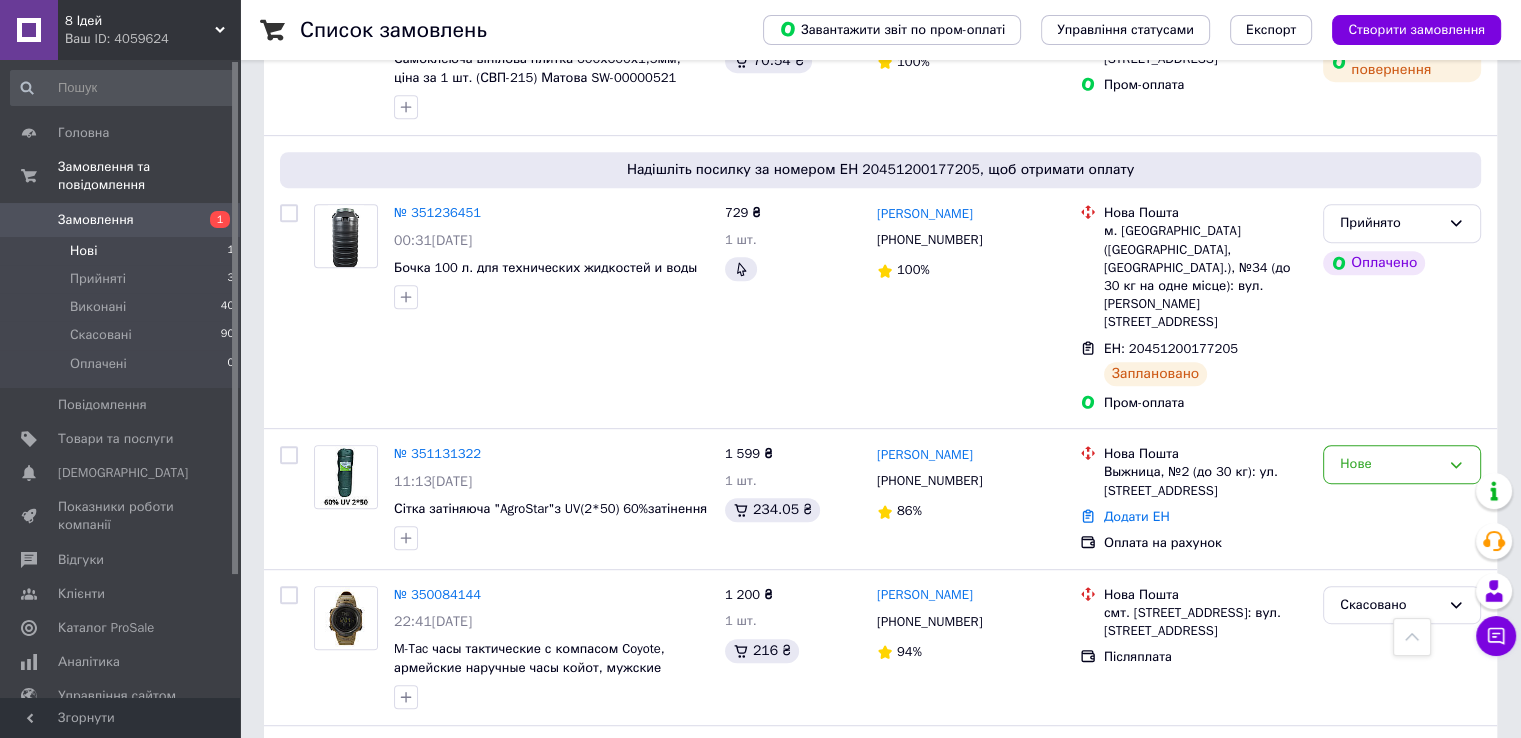 click on "Нові" at bounding box center [83, 251] 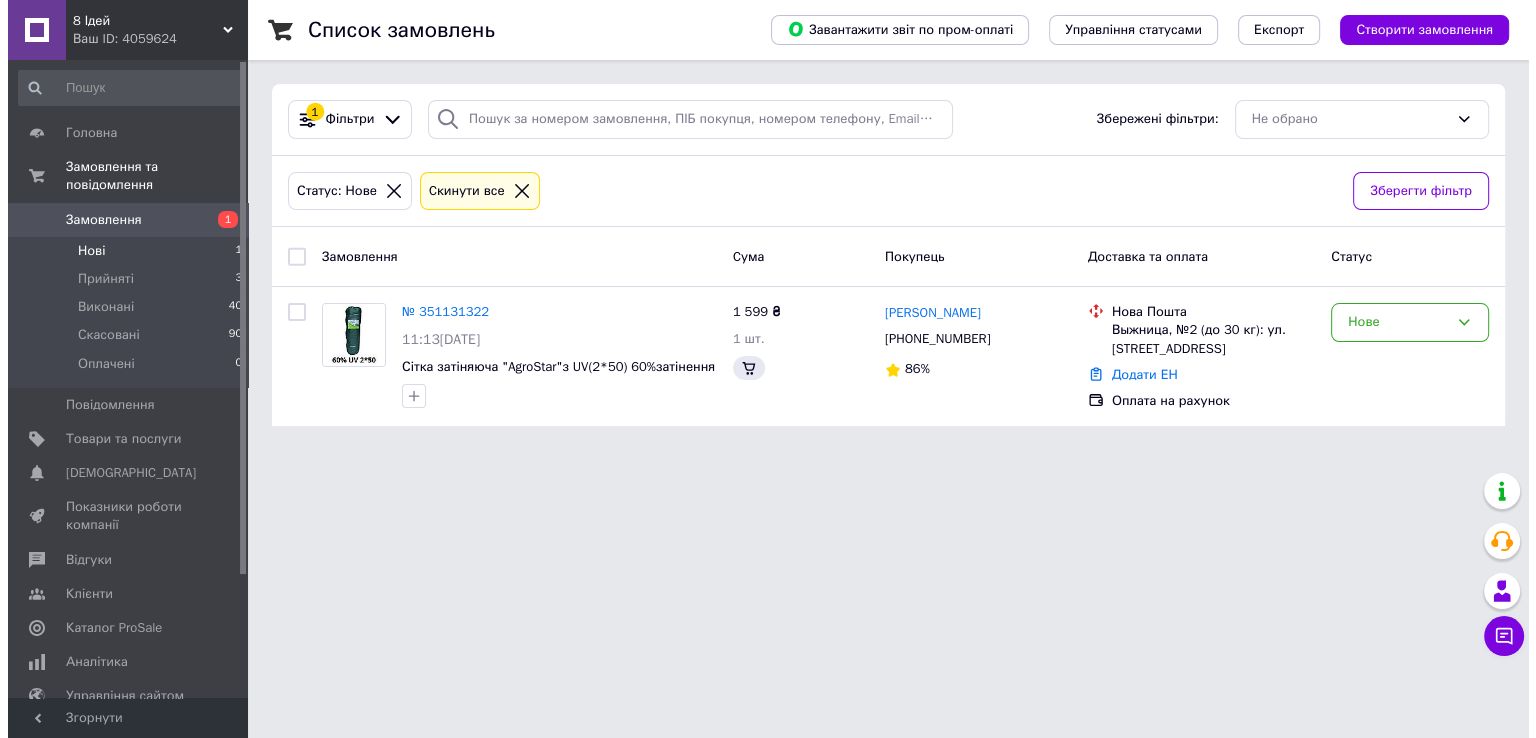 scroll, scrollTop: 0, scrollLeft: 0, axis: both 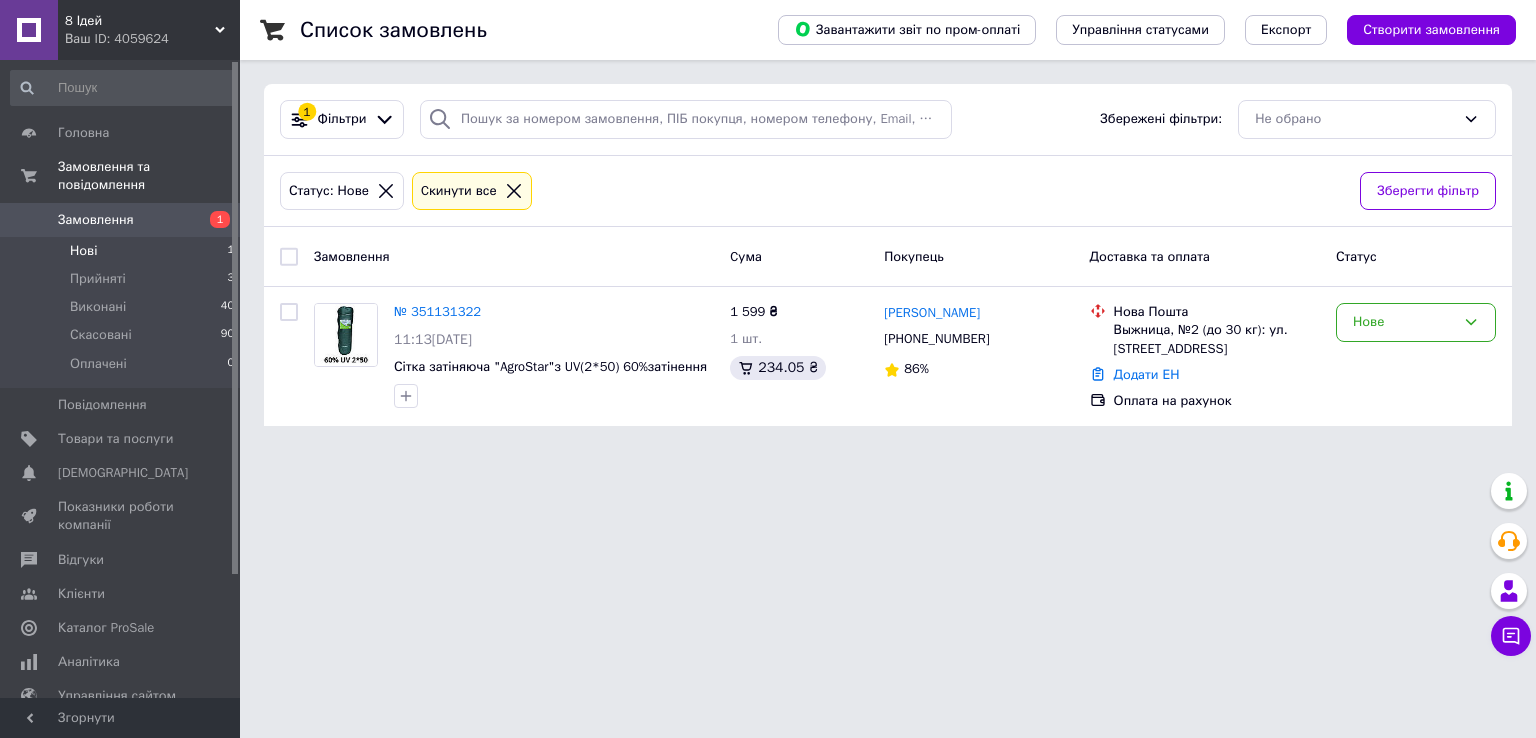 click on "Ваш ID: 4059624" at bounding box center (152, 39) 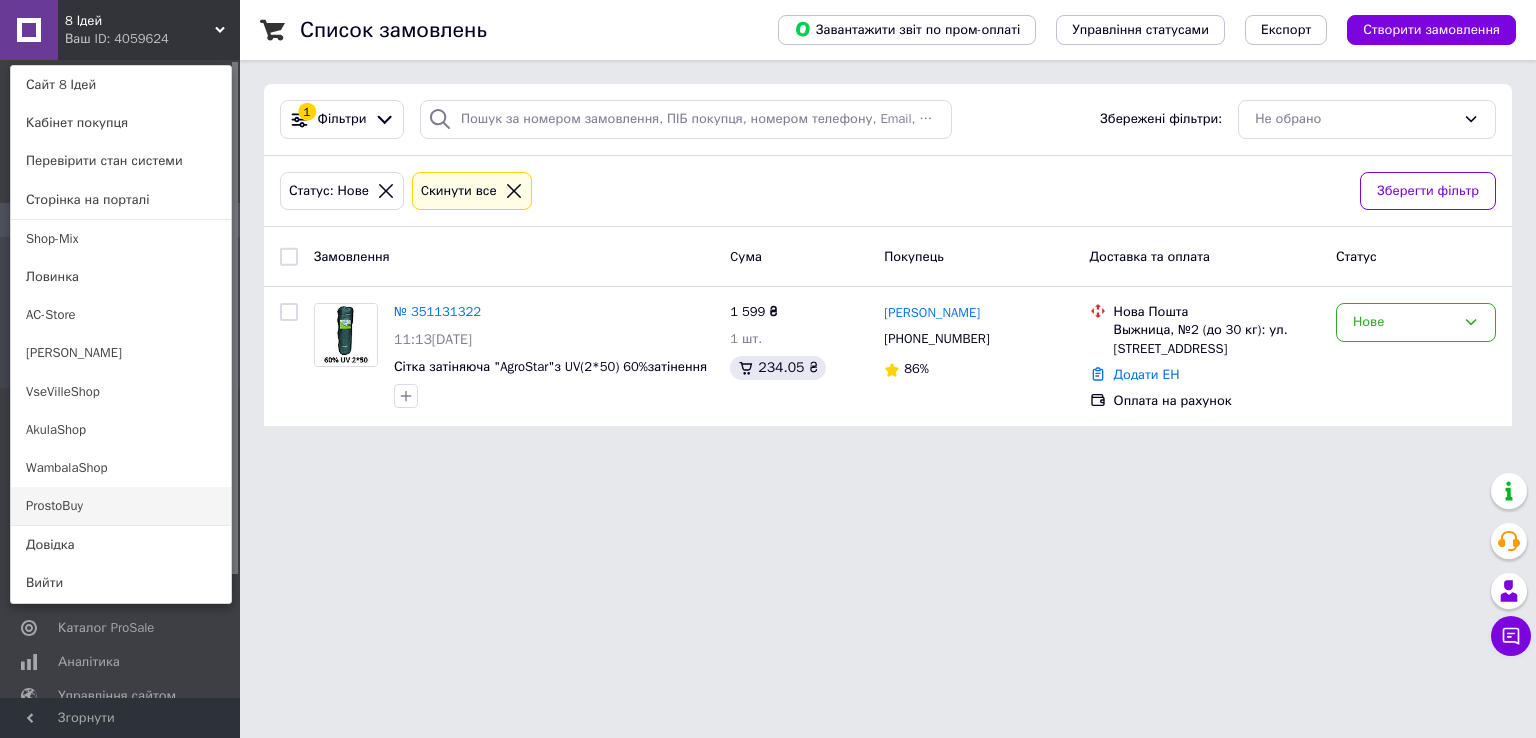 click on "ProstoBuy" at bounding box center (121, 506) 